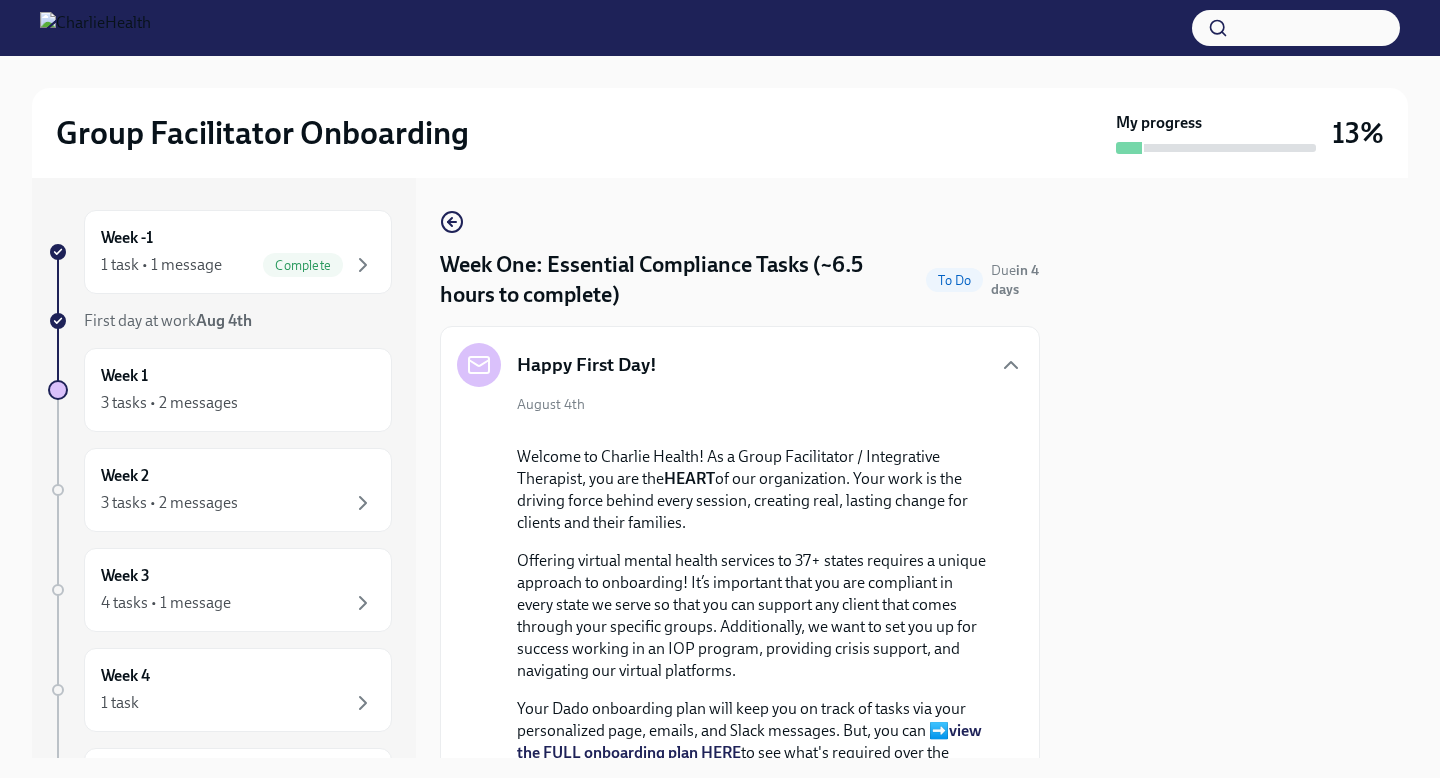 scroll, scrollTop: 0, scrollLeft: 0, axis: both 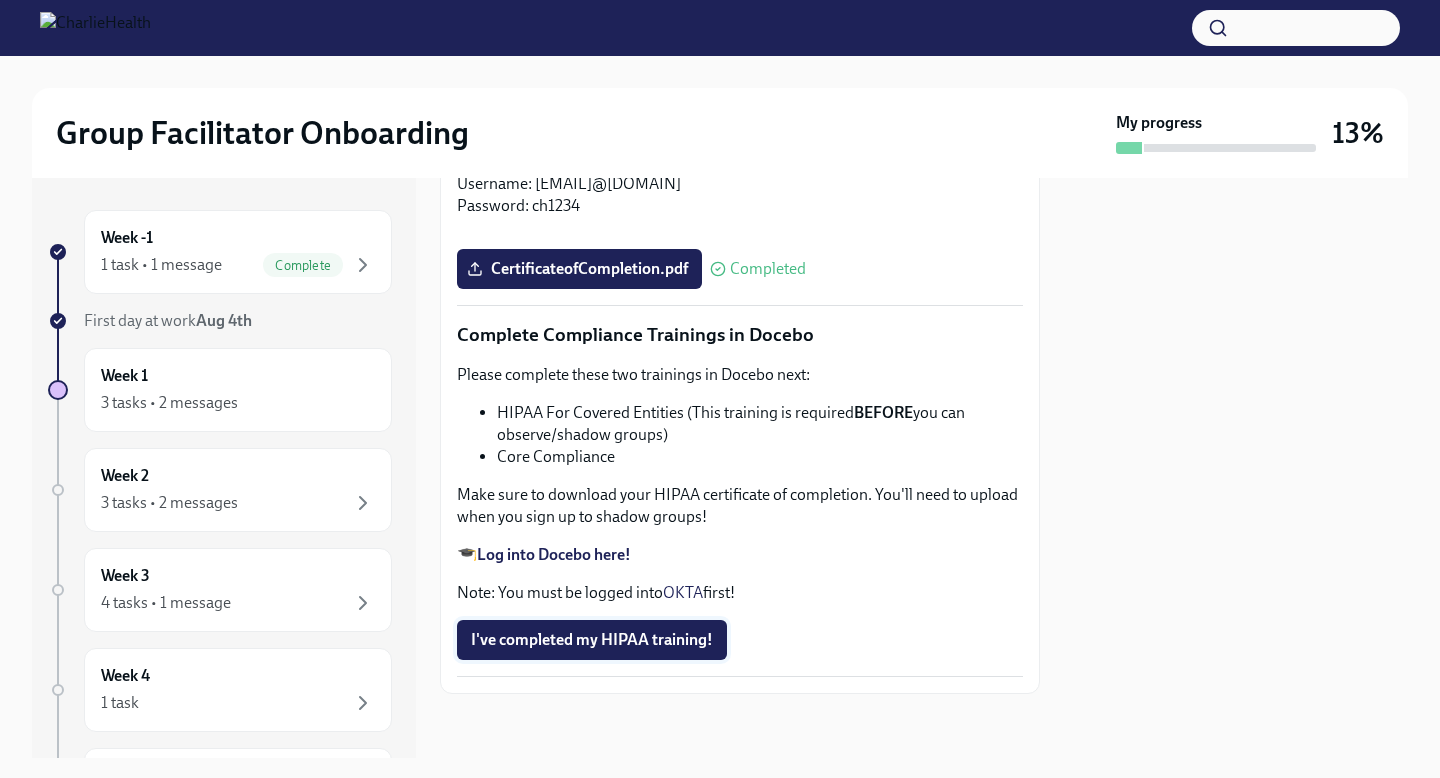 click on "I've completed my HIPAA training!" at bounding box center [592, 640] 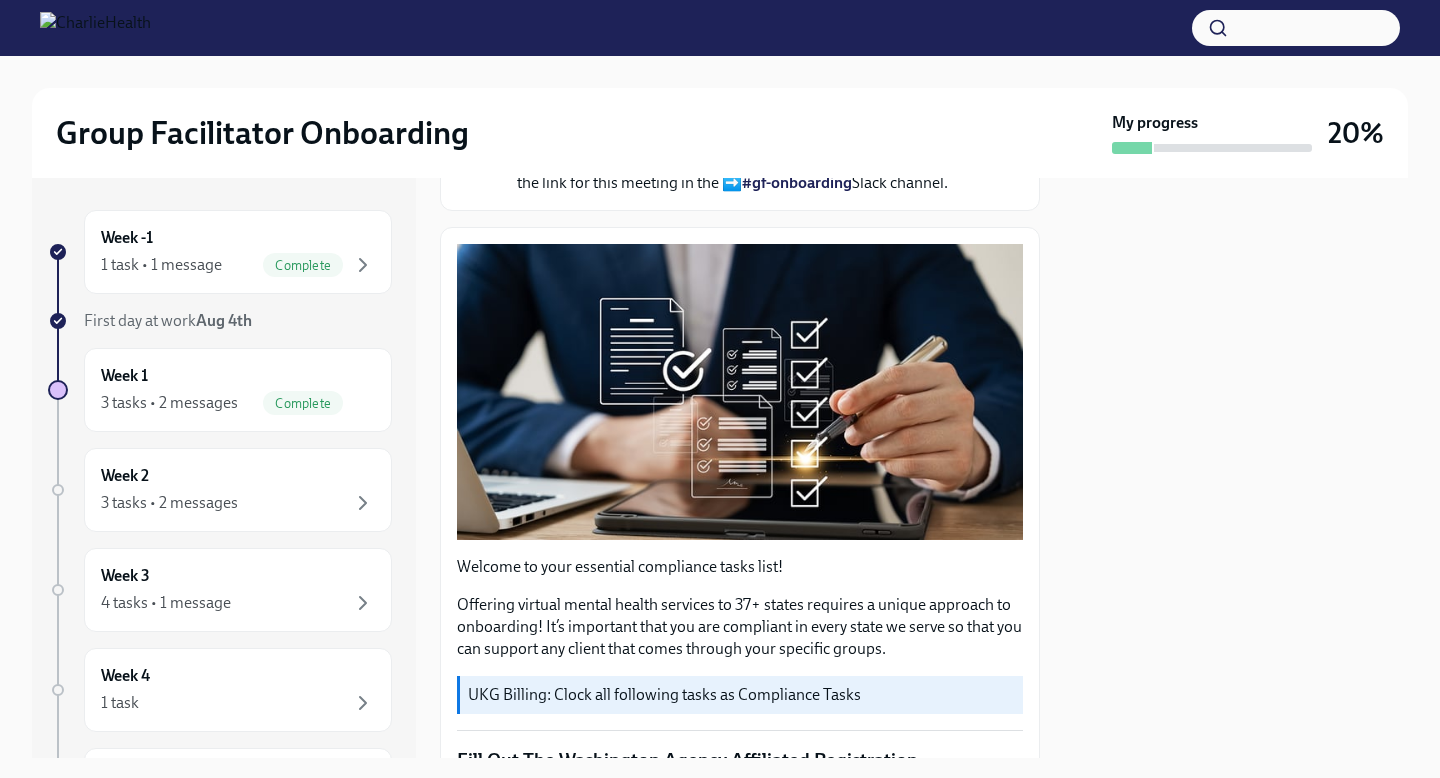 scroll, scrollTop: 558, scrollLeft: 0, axis: vertical 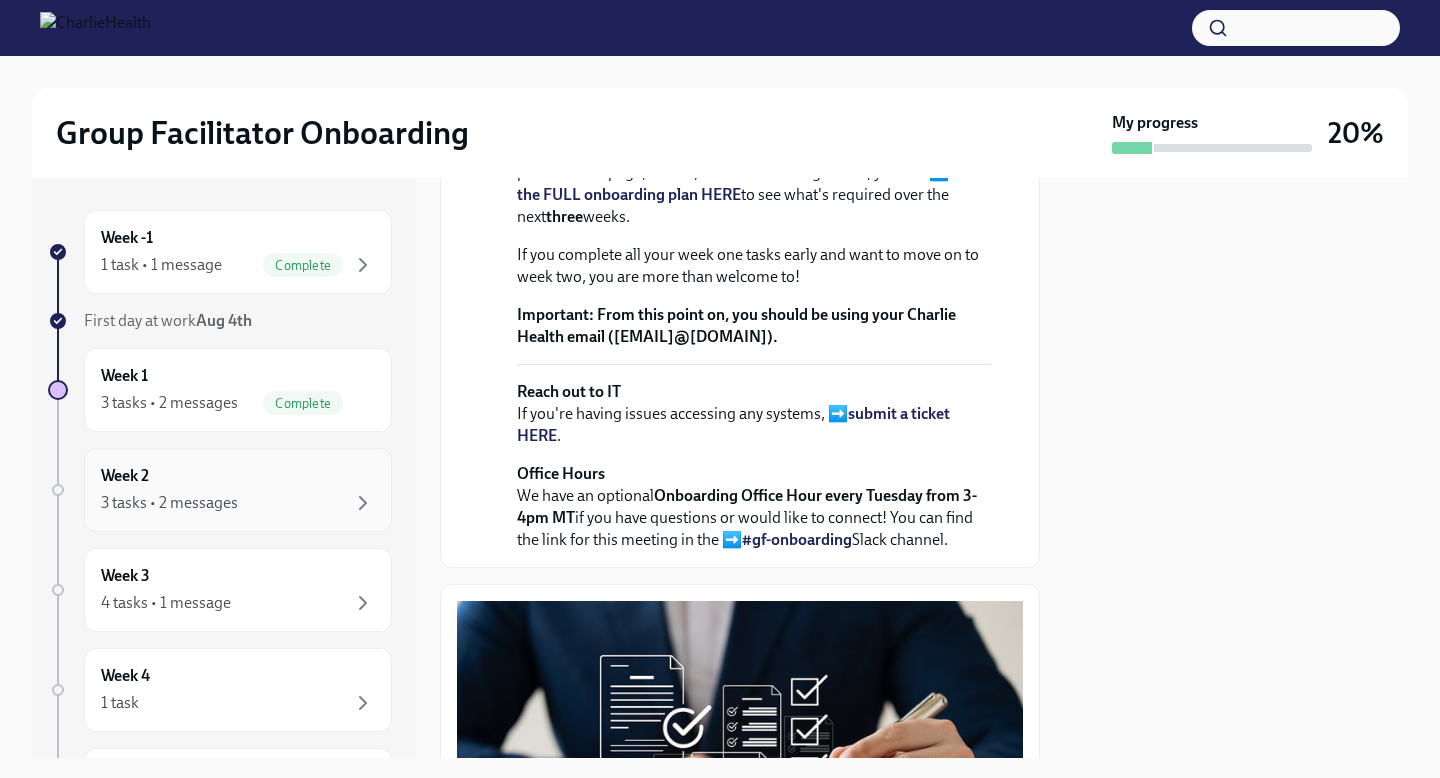 click on "Week 2 3 tasks • 2 messages" at bounding box center [238, 490] 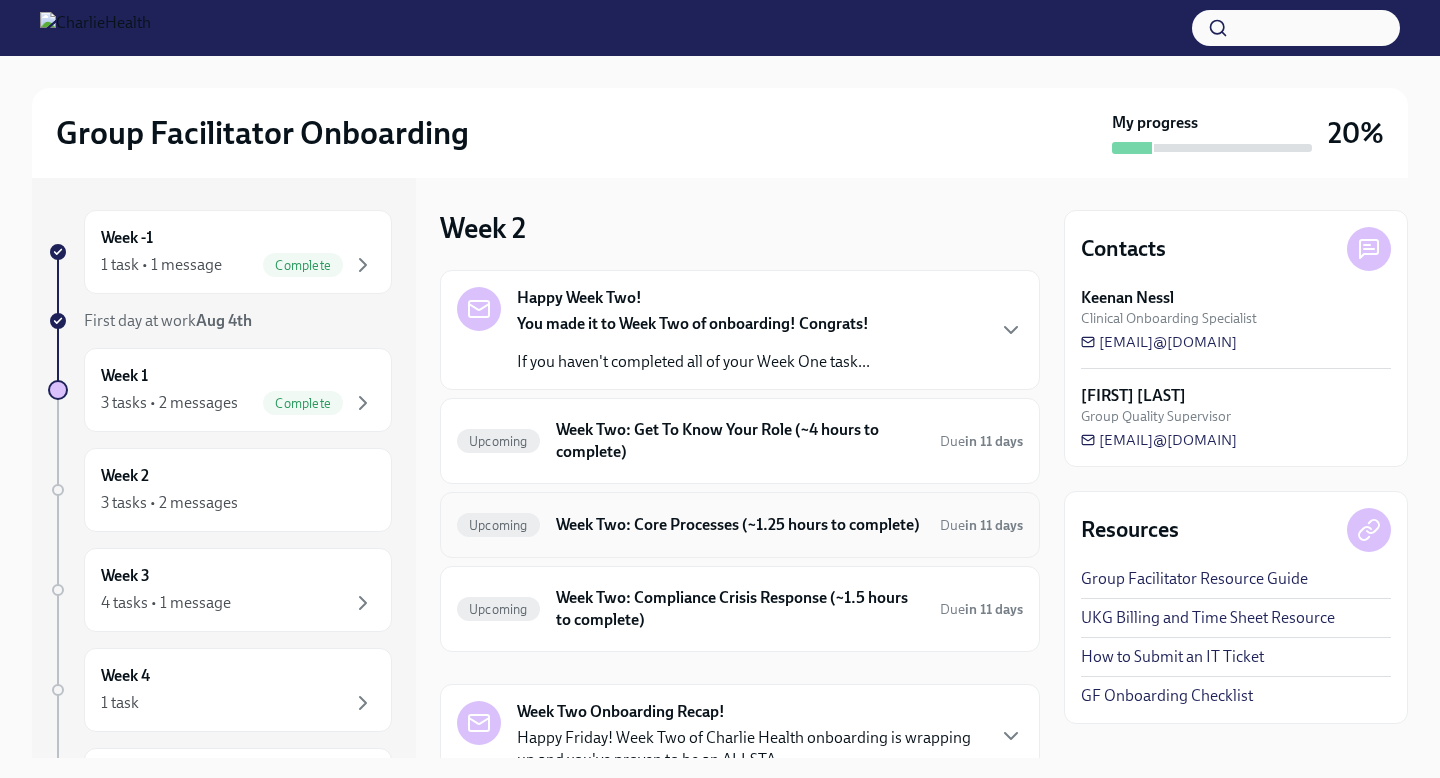 scroll, scrollTop: 94, scrollLeft: 0, axis: vertical 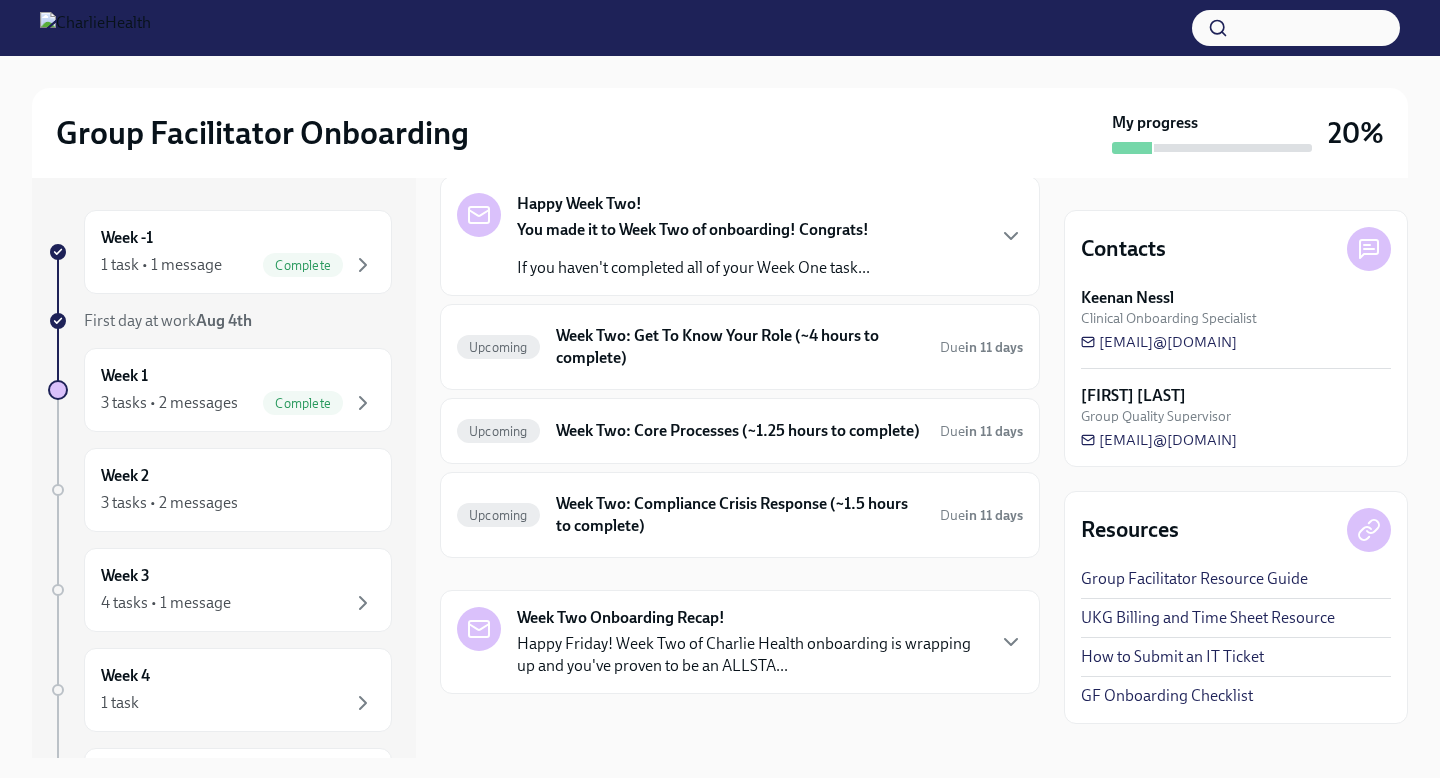 click on "Happy Week Two! You made it to Week Two of onboarding! Congrats!
If you haven't completed all of your Week One task..." at bounding box center (740, 236) 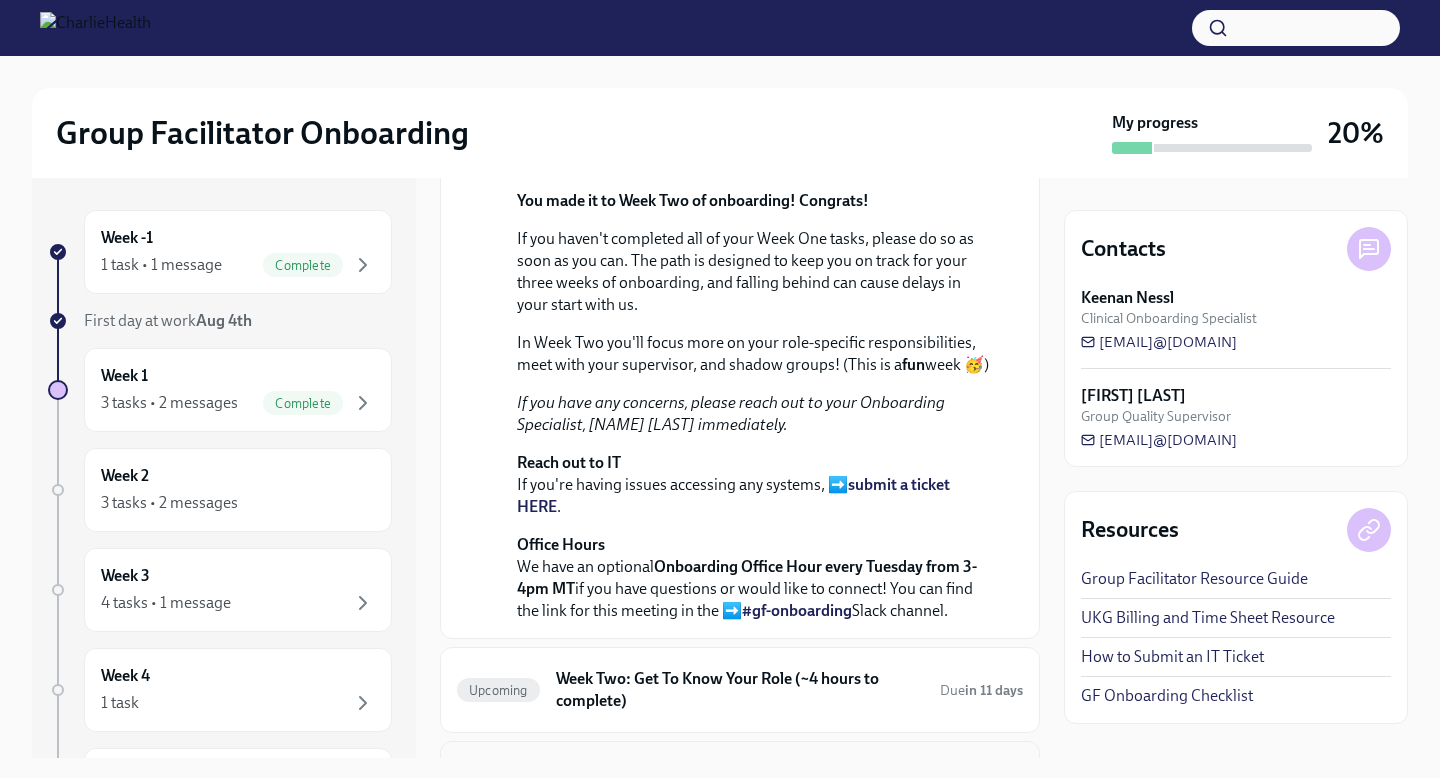 scroll, scrollTop: 0, scrollLeft: 0, axis: both 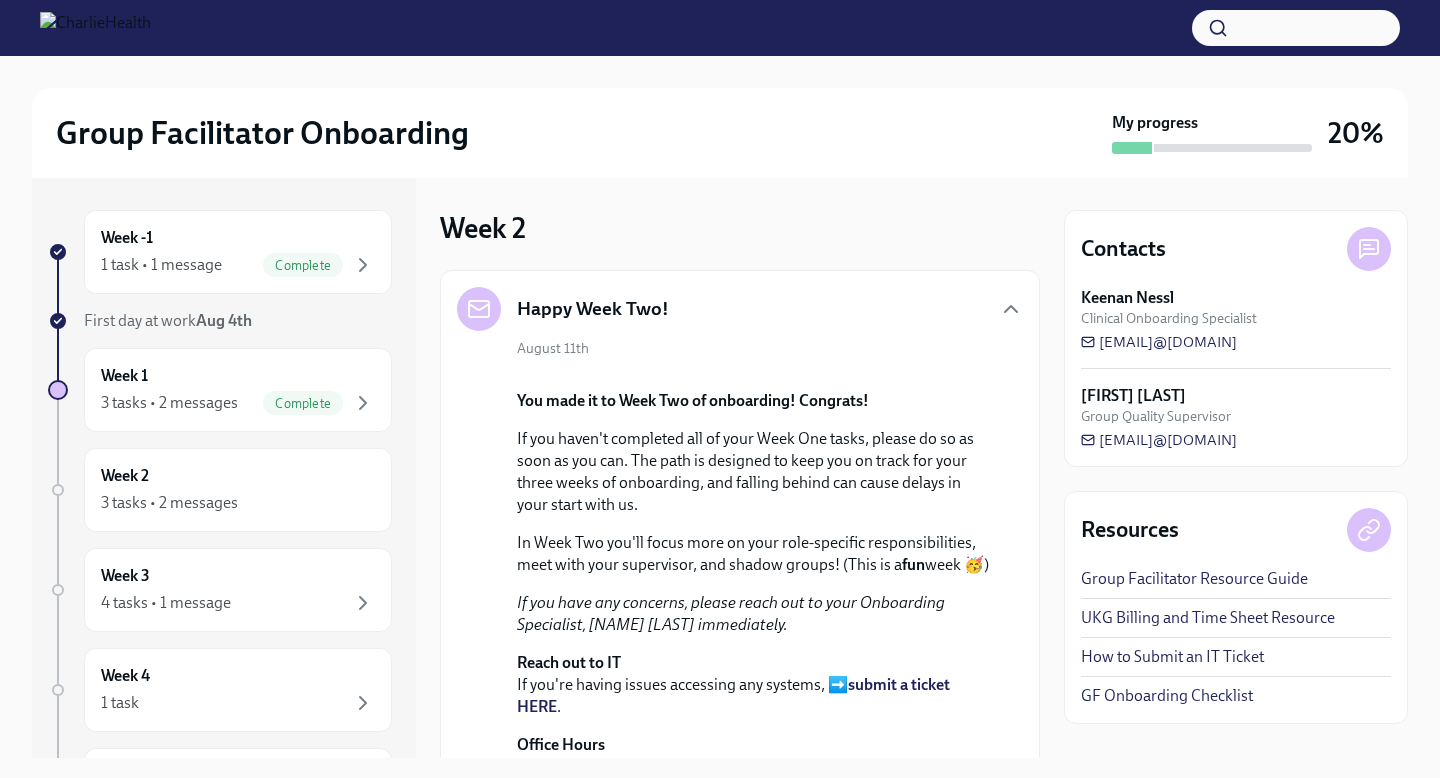 click on "Happy Week Two. August [DAY] You made it to Week Two of onboarding! Congrats!
If you haven't completed all of your Week One tasks, please do so as soon as you can. The path is designed to keep you on track for your three weeks of onboarding, and falling behind can cause delays in your start with us.
In Week Two you'll focus more on your role-specific responsibilities, meet with your supervisor, and shadow groups! (This is a fun week 🥳)
If you have any concerns, please reach out to your Onboarding Specialist, [NAME] [LAST] immediately.
Reach out to IT
If you're having issues accessing any systems, ➡️ submit a ticket HERE .
Office Hours
We have an optional Onboarding Office Hour every Tuesday from 3-4pm MT if you have questions or would like to connect! You can find the link for this meeting in the ➡️ #gf-onboarding Slack channel." at bounding box center (740, 554) 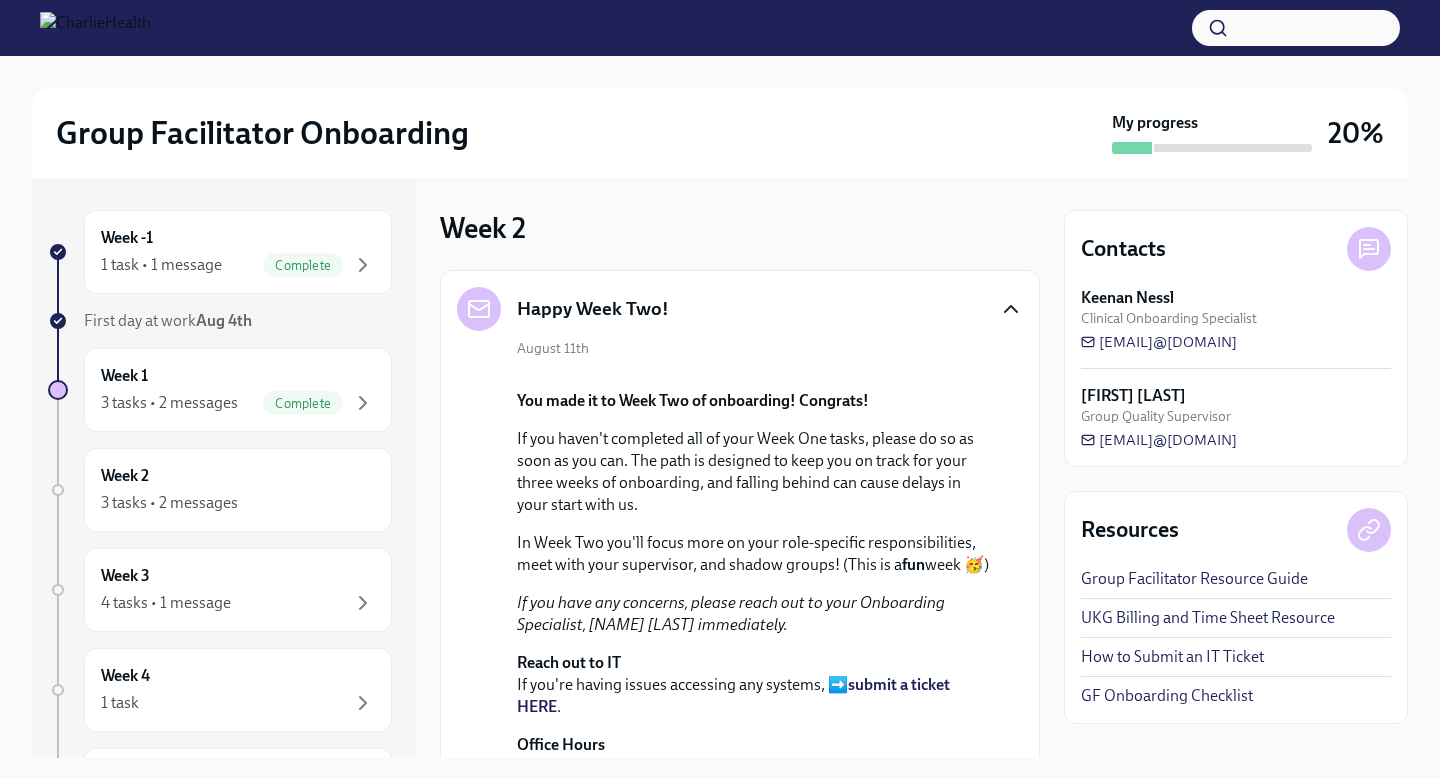 click 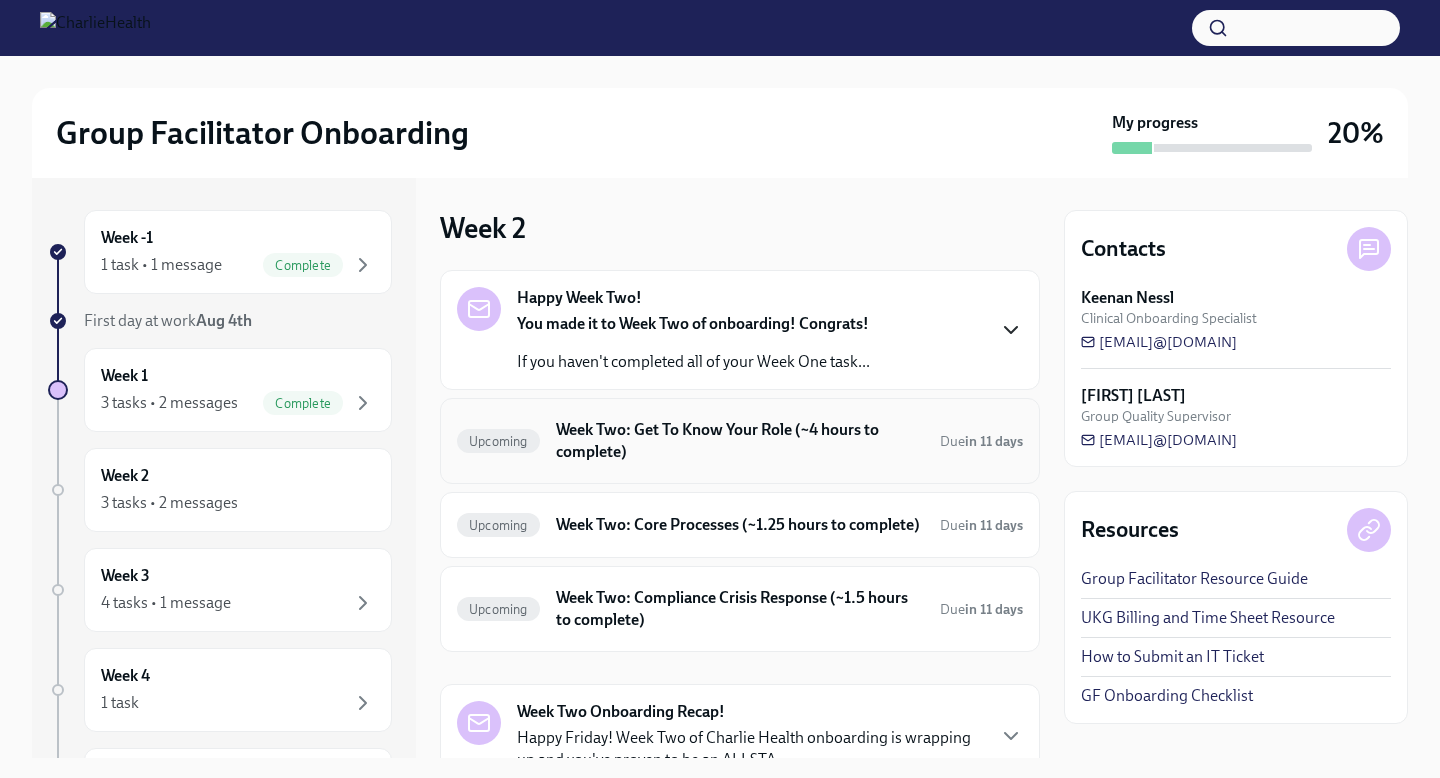 scroll, scrollTop: 94, scrollLeft: 0, axis: vertical 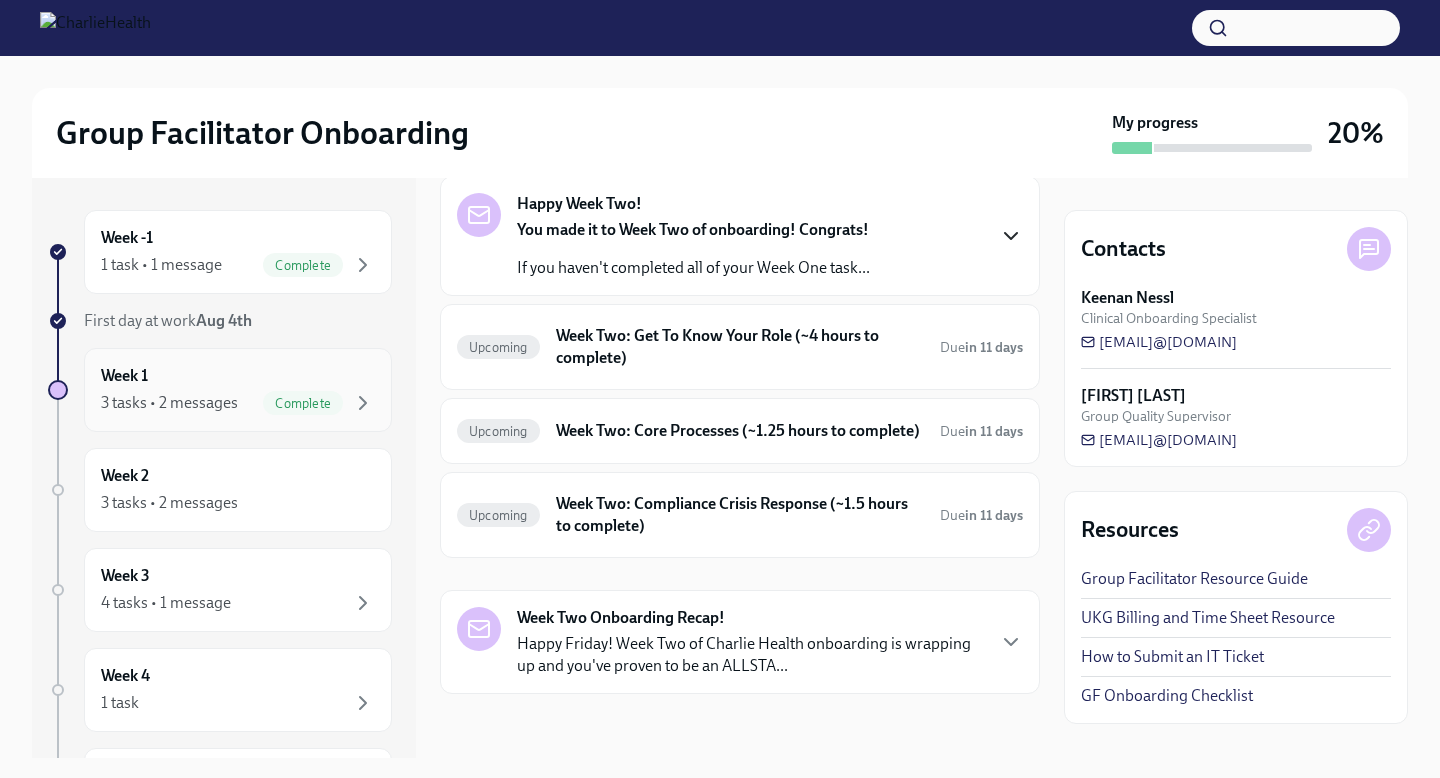 click on "Week 1 3 tasks • 2 messages Complete" at bounding box center (238, 390) 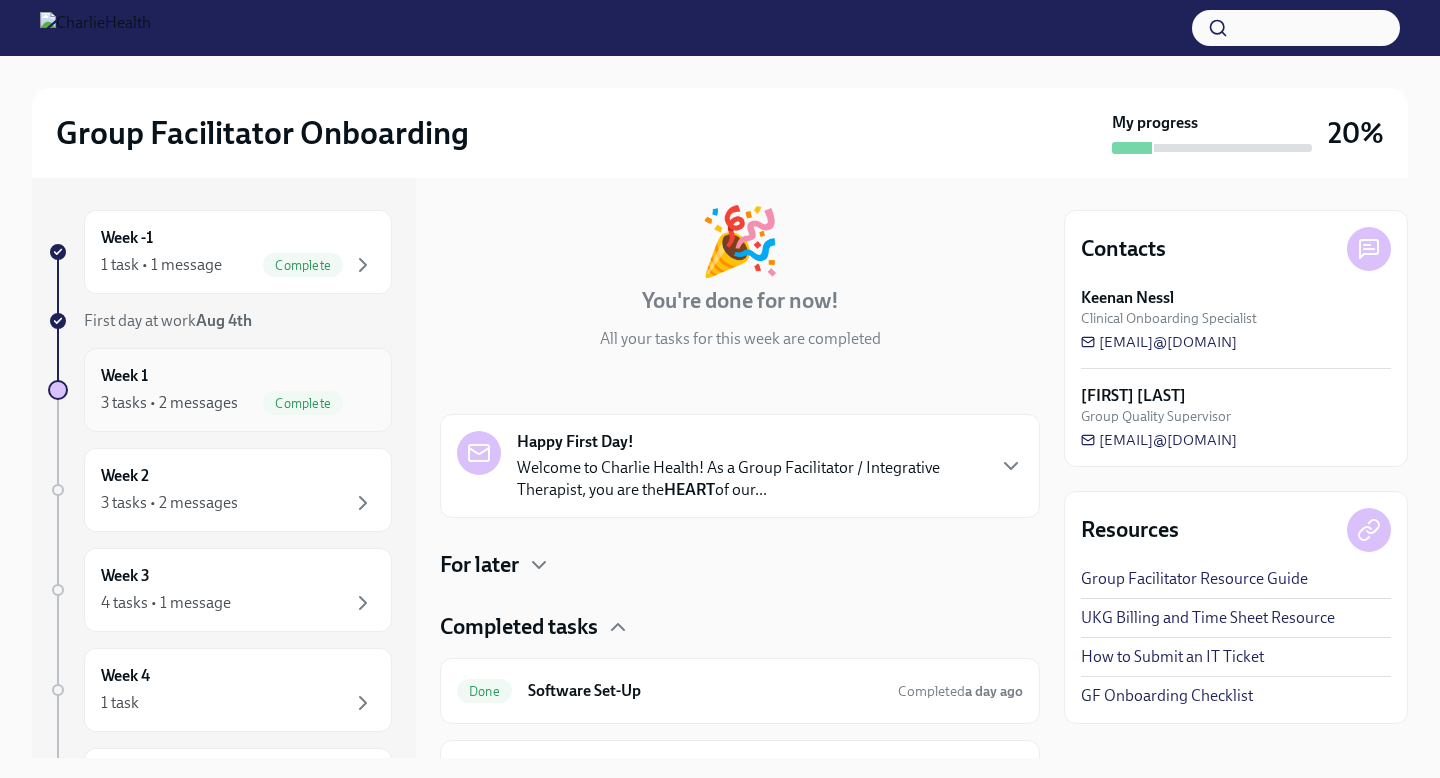 scroll, scrollTop: 328, scrollLeft: 0, axis: vertical 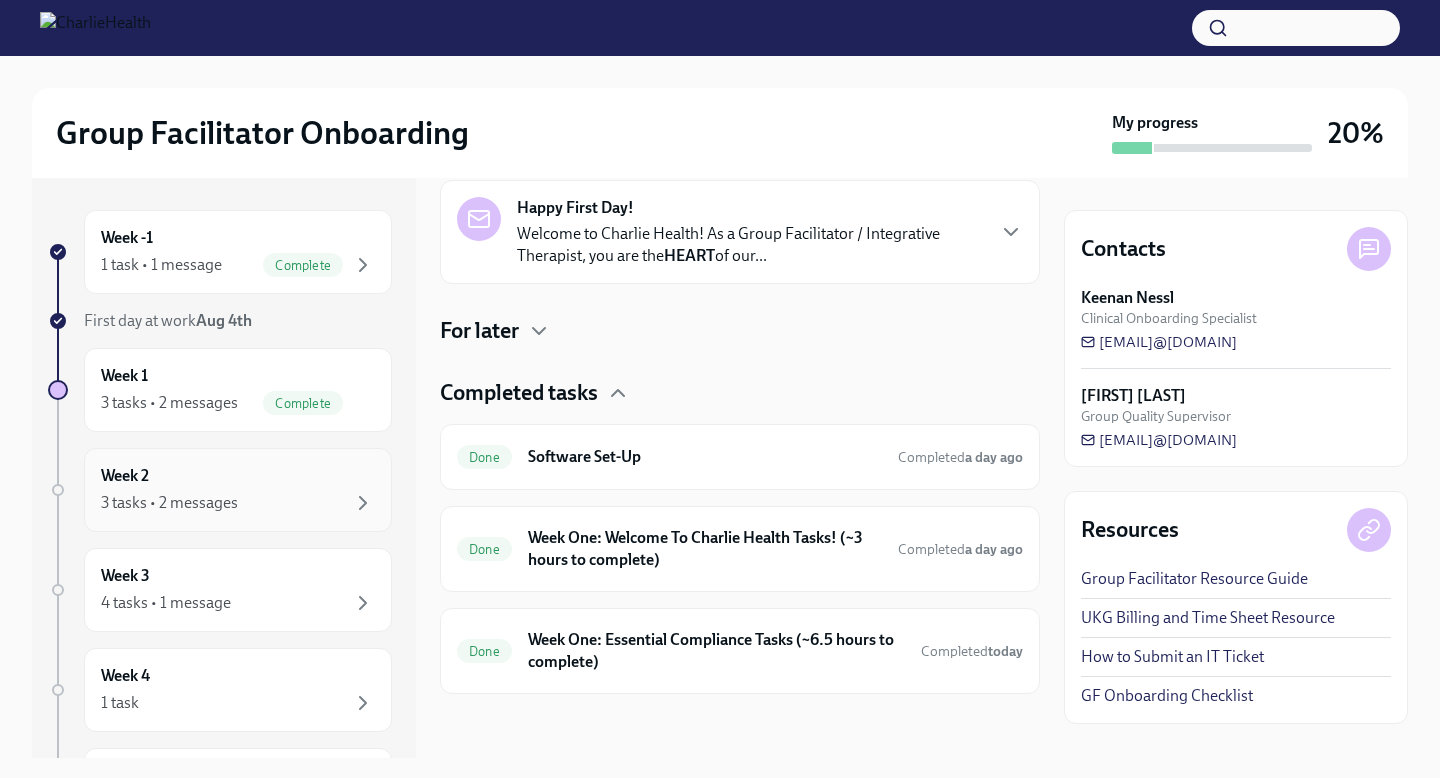 click on "3 tasks • 2 messages" at bounding box center [238, 503] 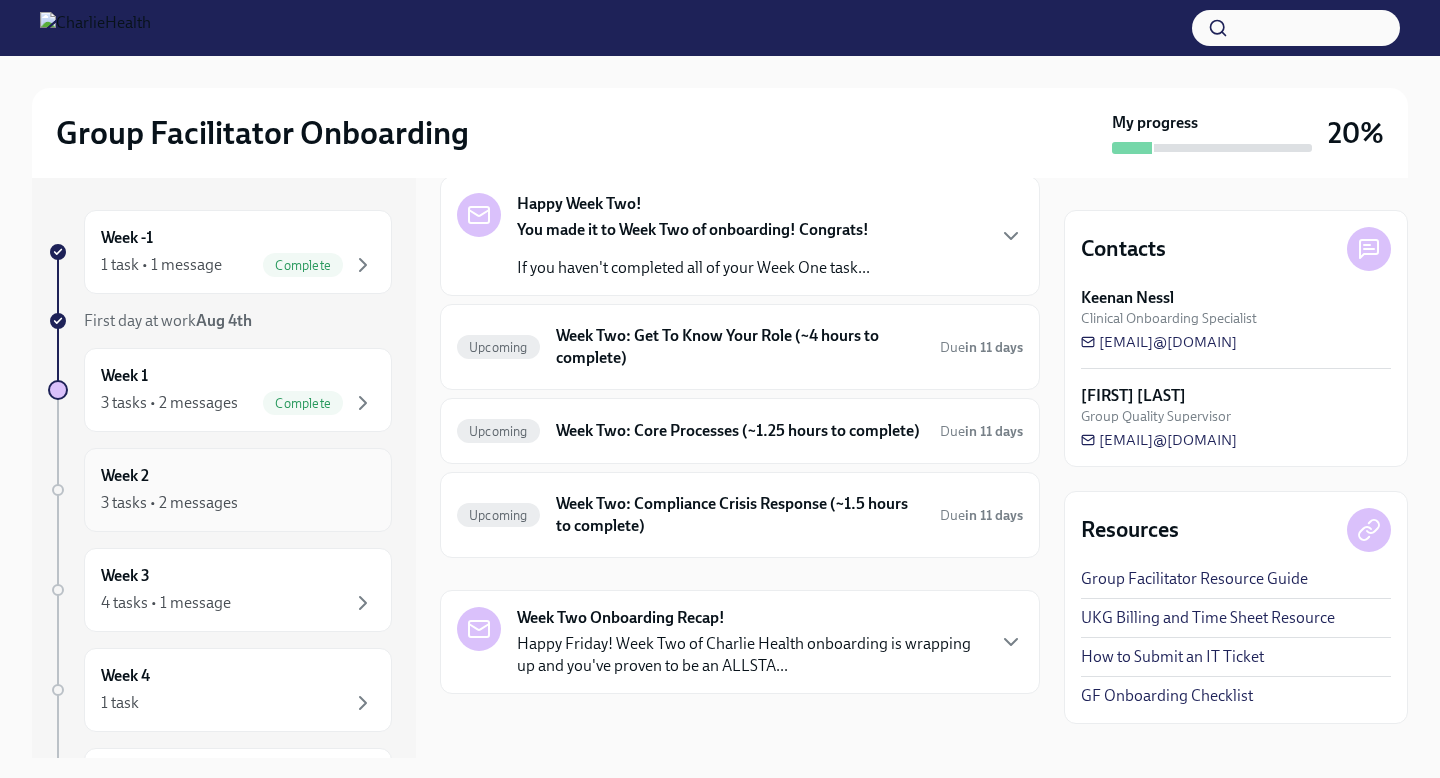 scroll, scrollTop: 94, scrollLeft: 0, axis: vertical 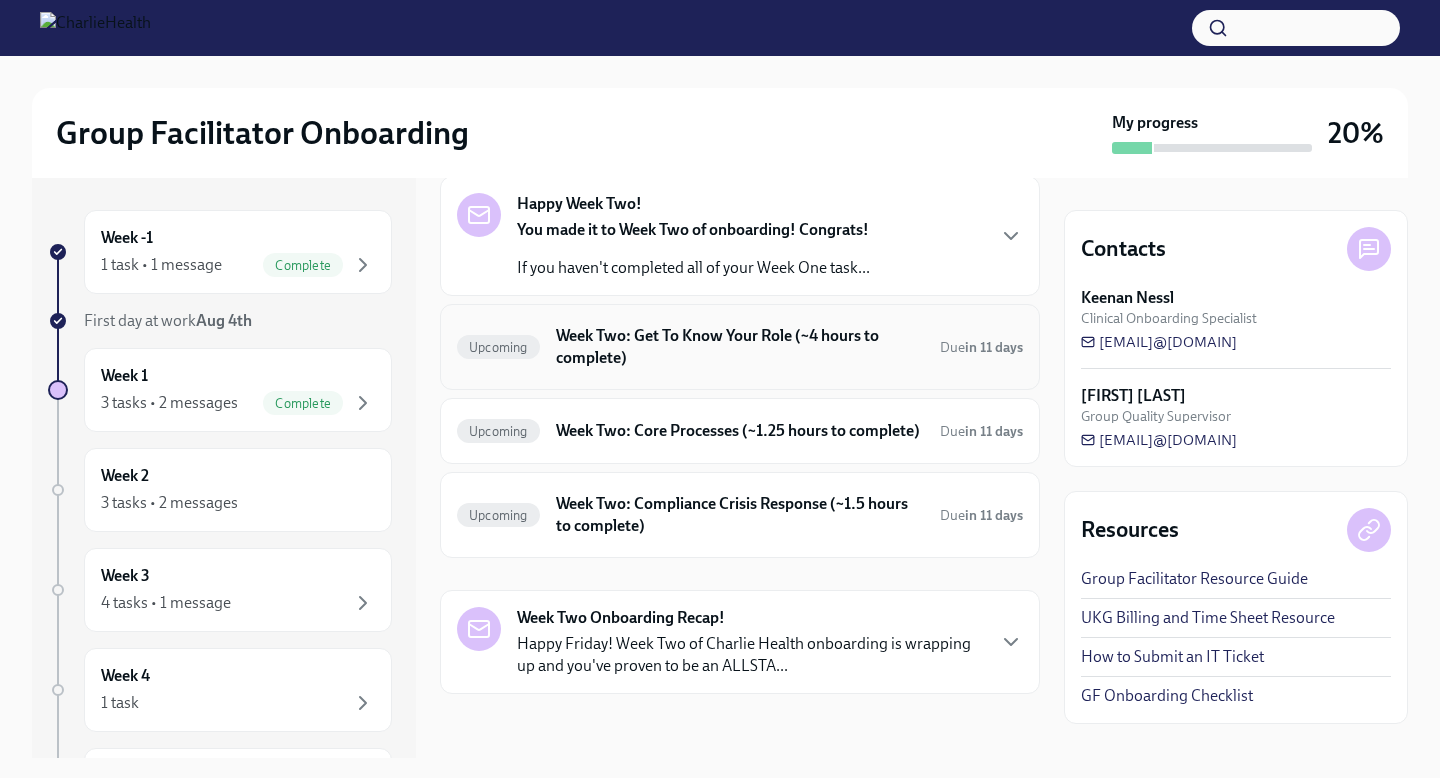 click on "Upcoming Week Two: Get To Know Your Role (~4 hours to complete) Due  in 11 days" at bounding box center (740, 347) 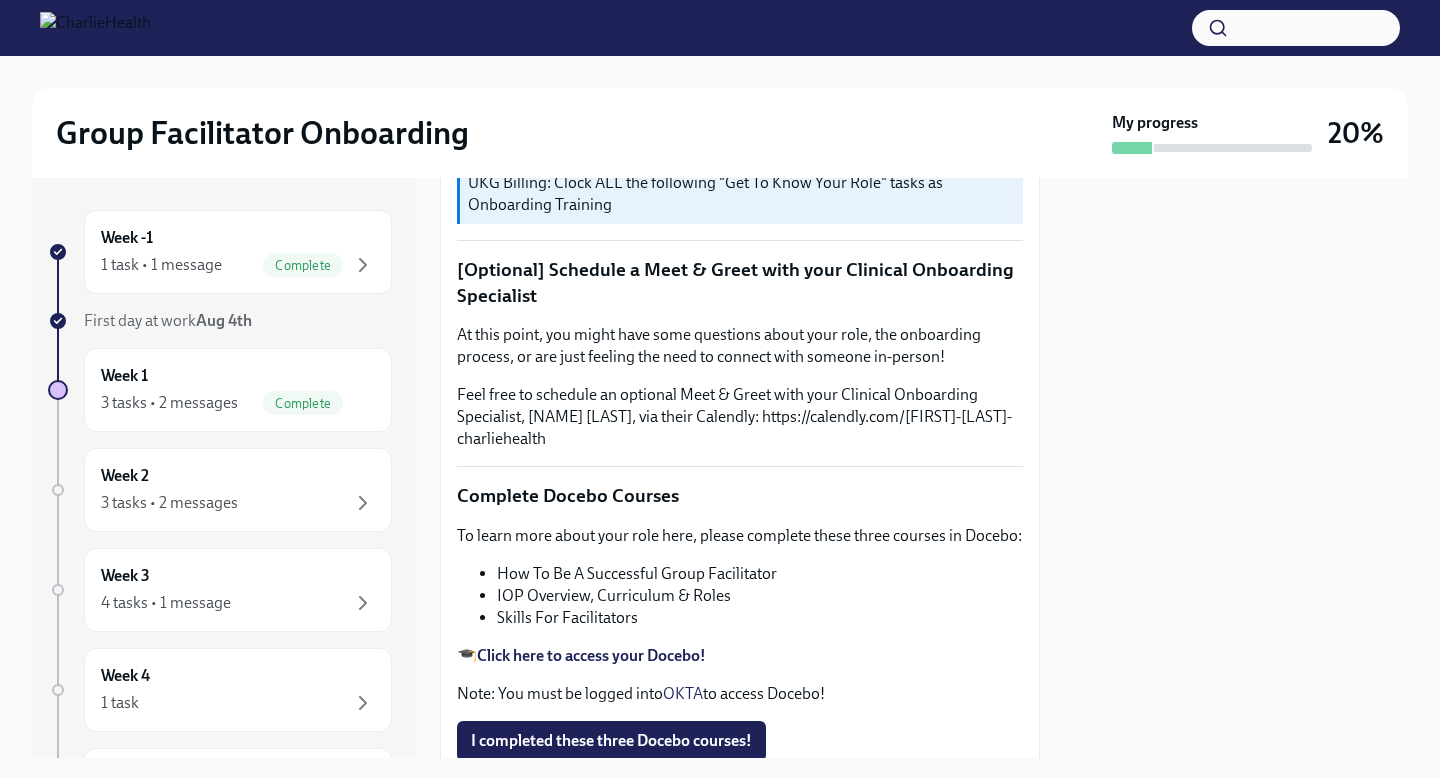 scroll, scrollTop: 452, scrollLeft: 0, axis: vertical 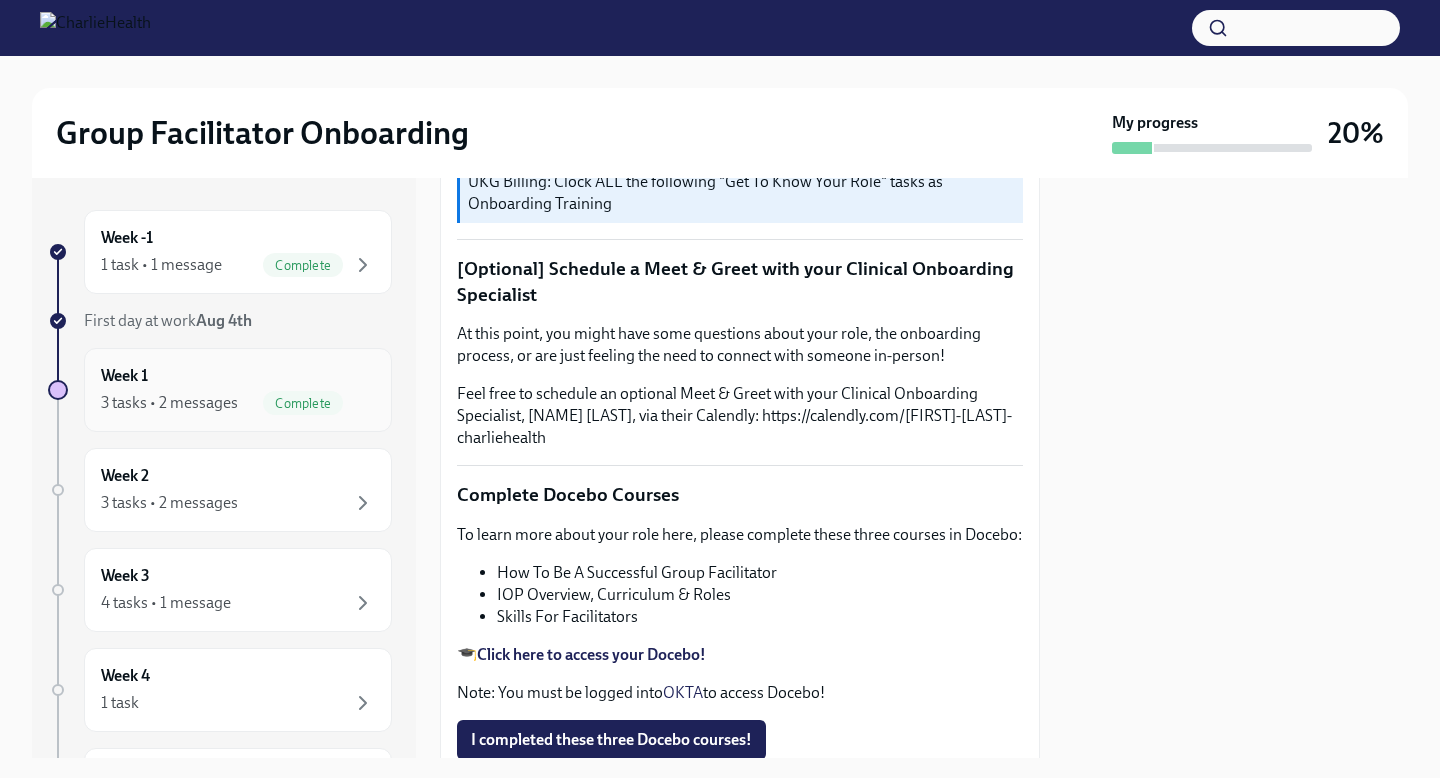 click on "Complete" at bounding box center (303, 403) 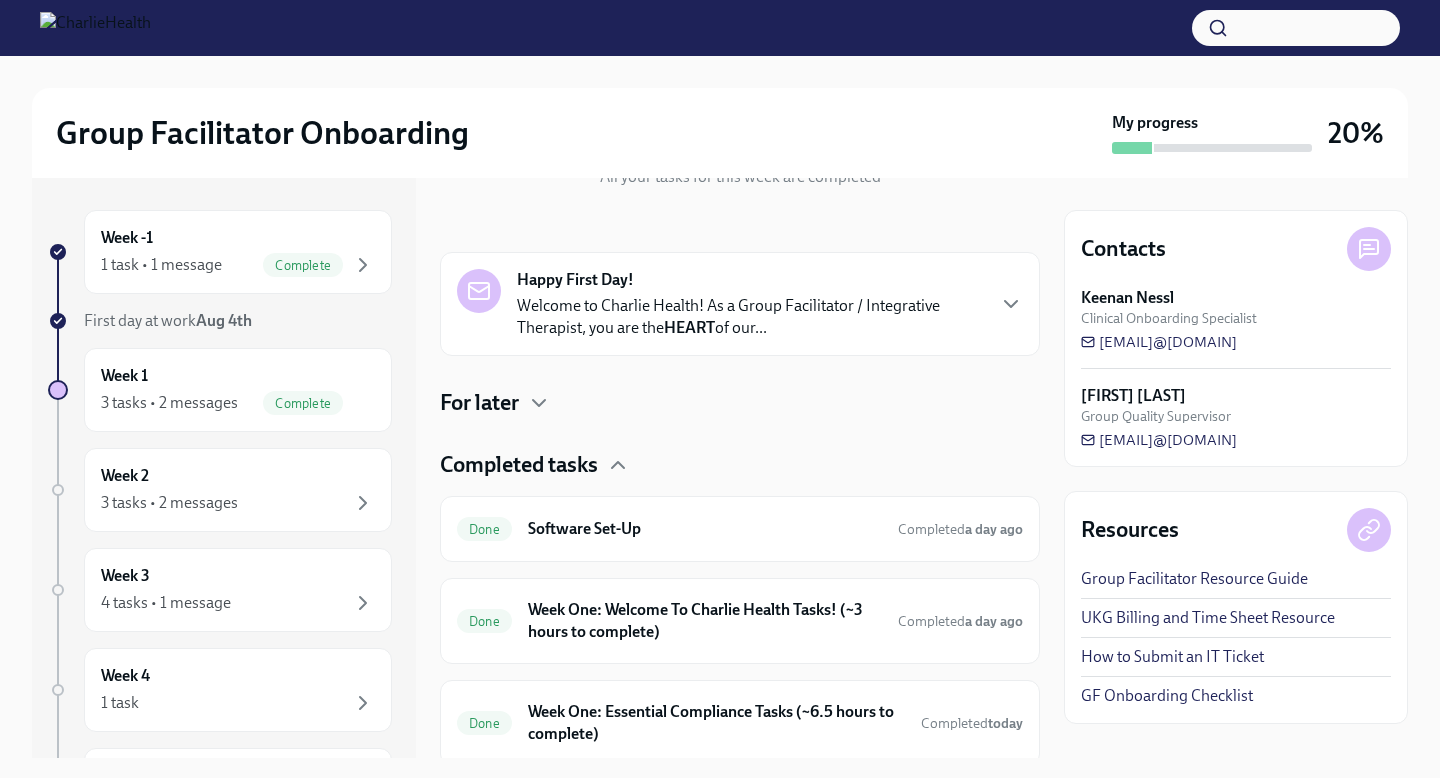 scroll, scrollTop: 312, scrollLeft: 0, axis: vertical 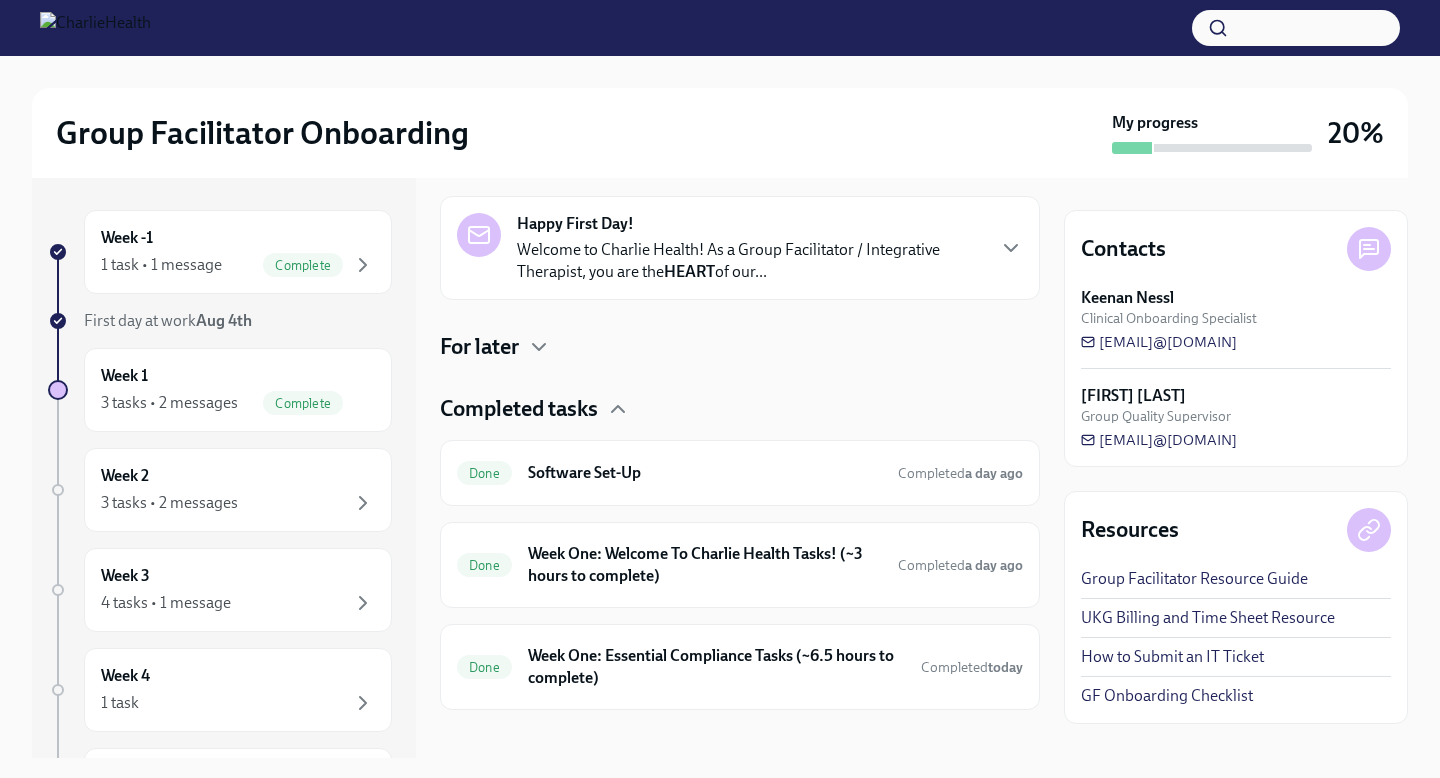 click on "Welcome to Charlie Health! As a Group Facilitator / Integrative Therapist, you are the  HEART  of our..." at bounding box center [750, 261] 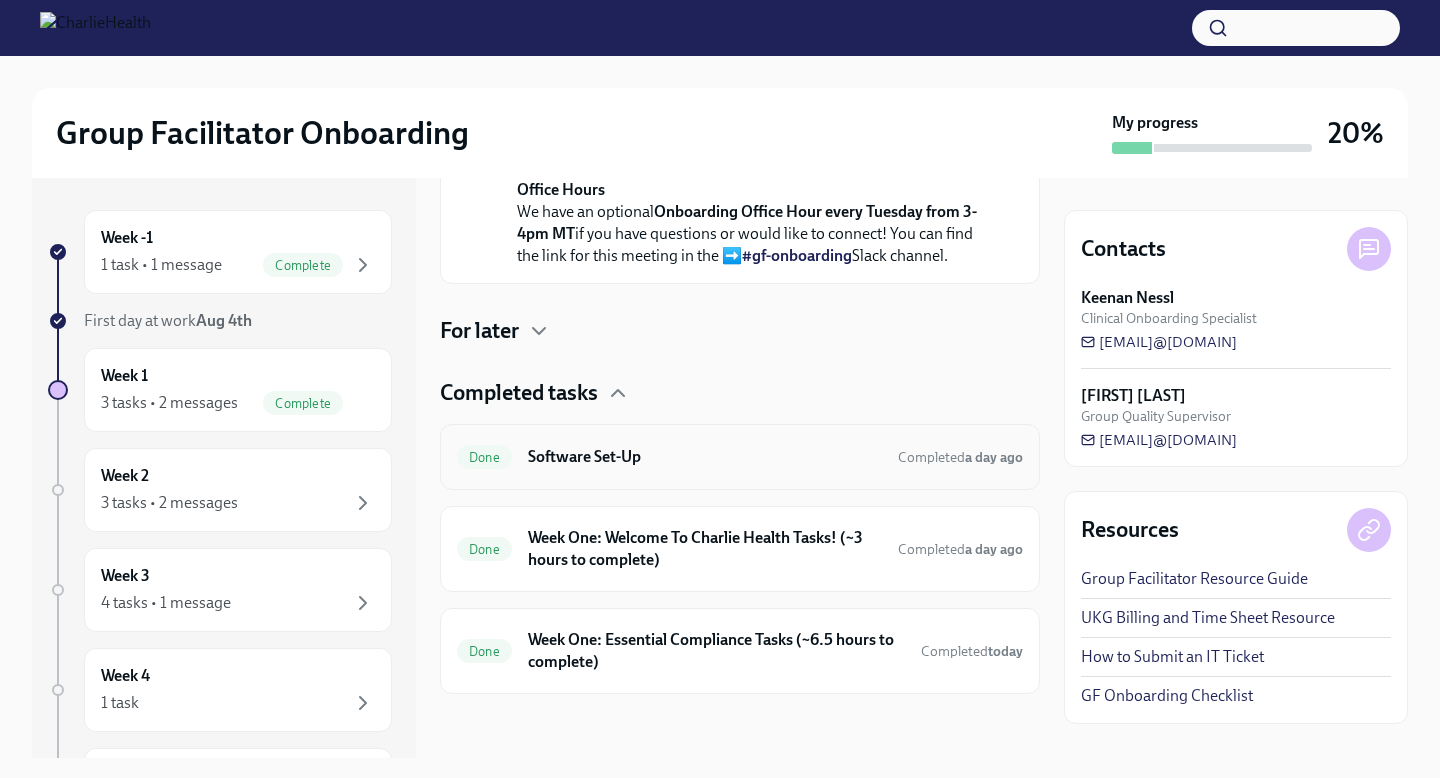 scroll, scrollTop: 1224, scrollLeft: 0, axis: vertical 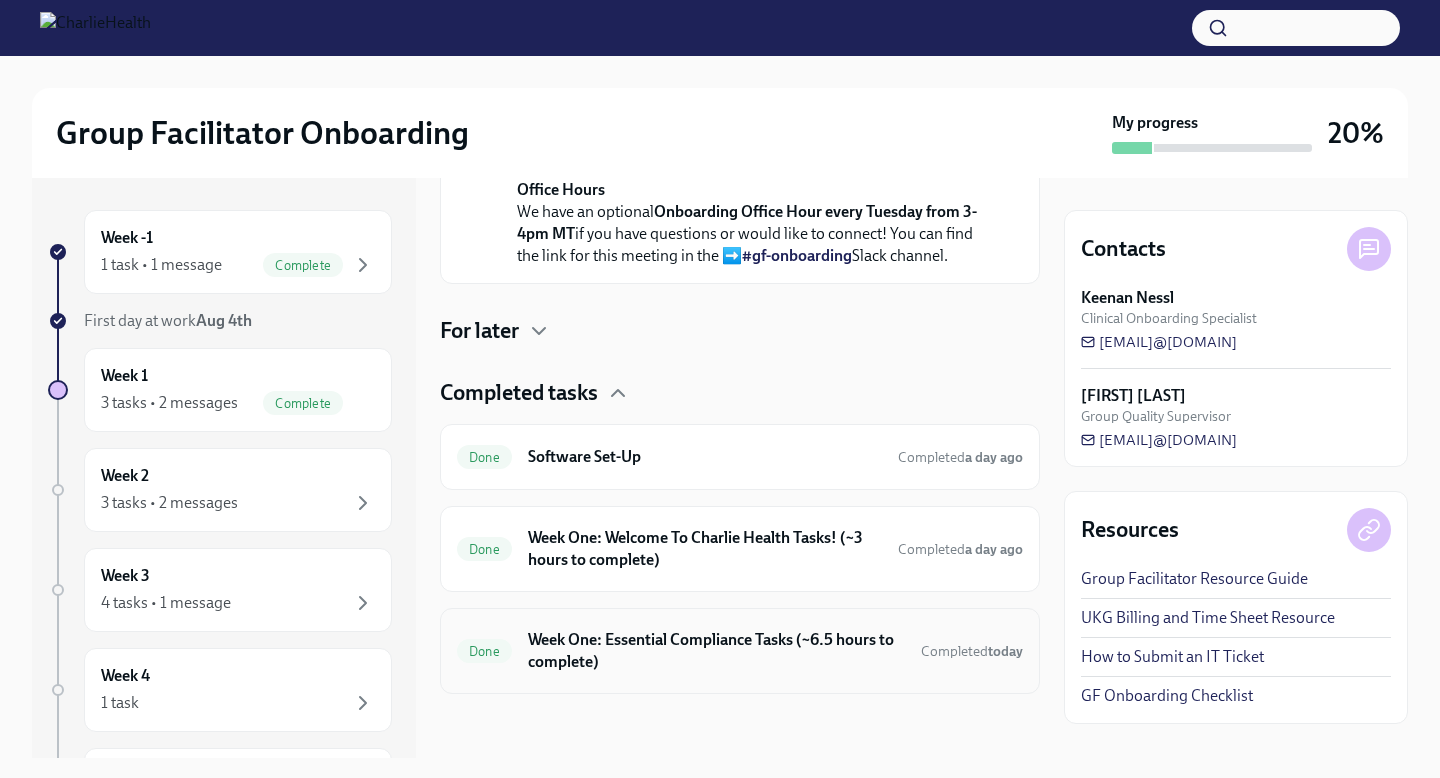 click on "Week One: Essential Compliance Tasks (~6.5 hours to complete)" at bounding box center (716, 651) 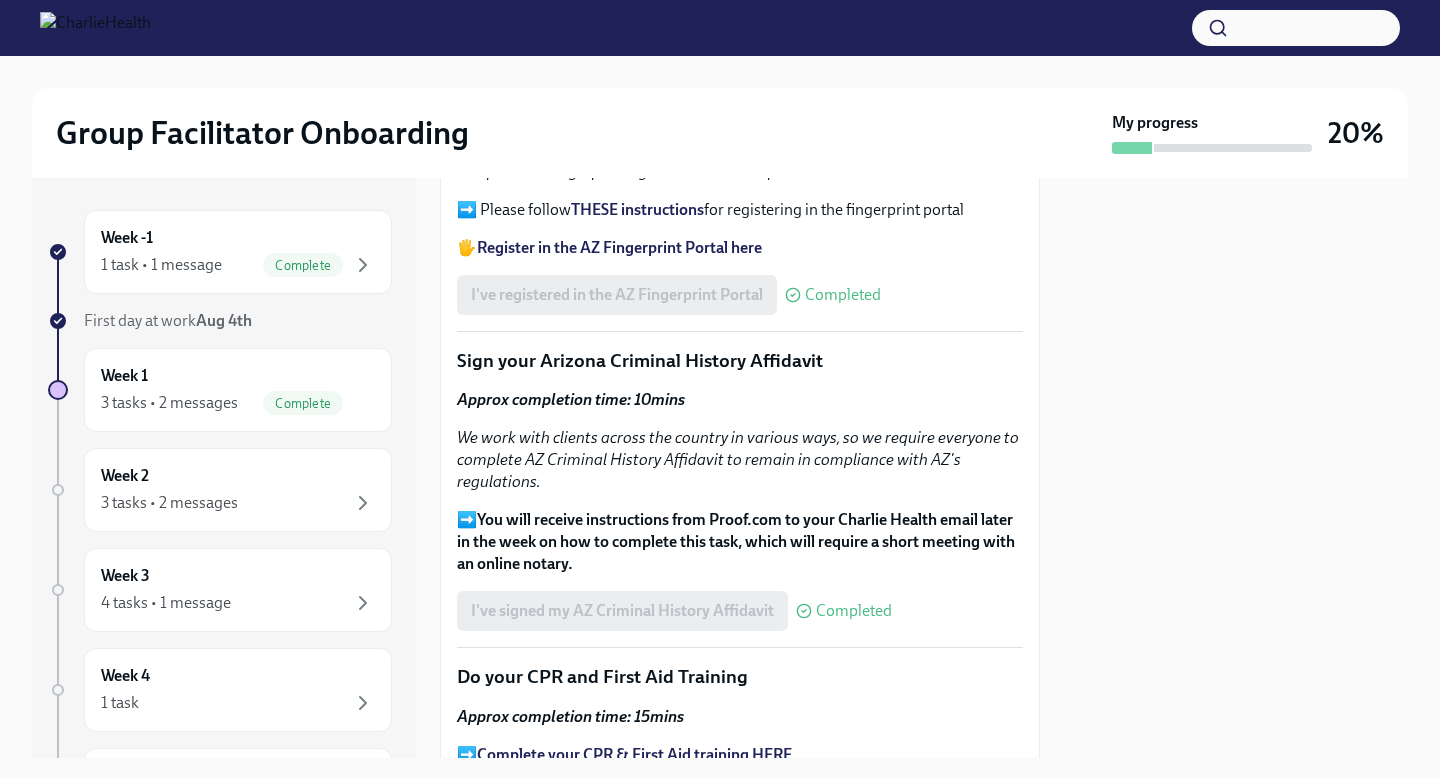 scroll, scrollTop: 2415, scrollLeft: 0, axis: vertical 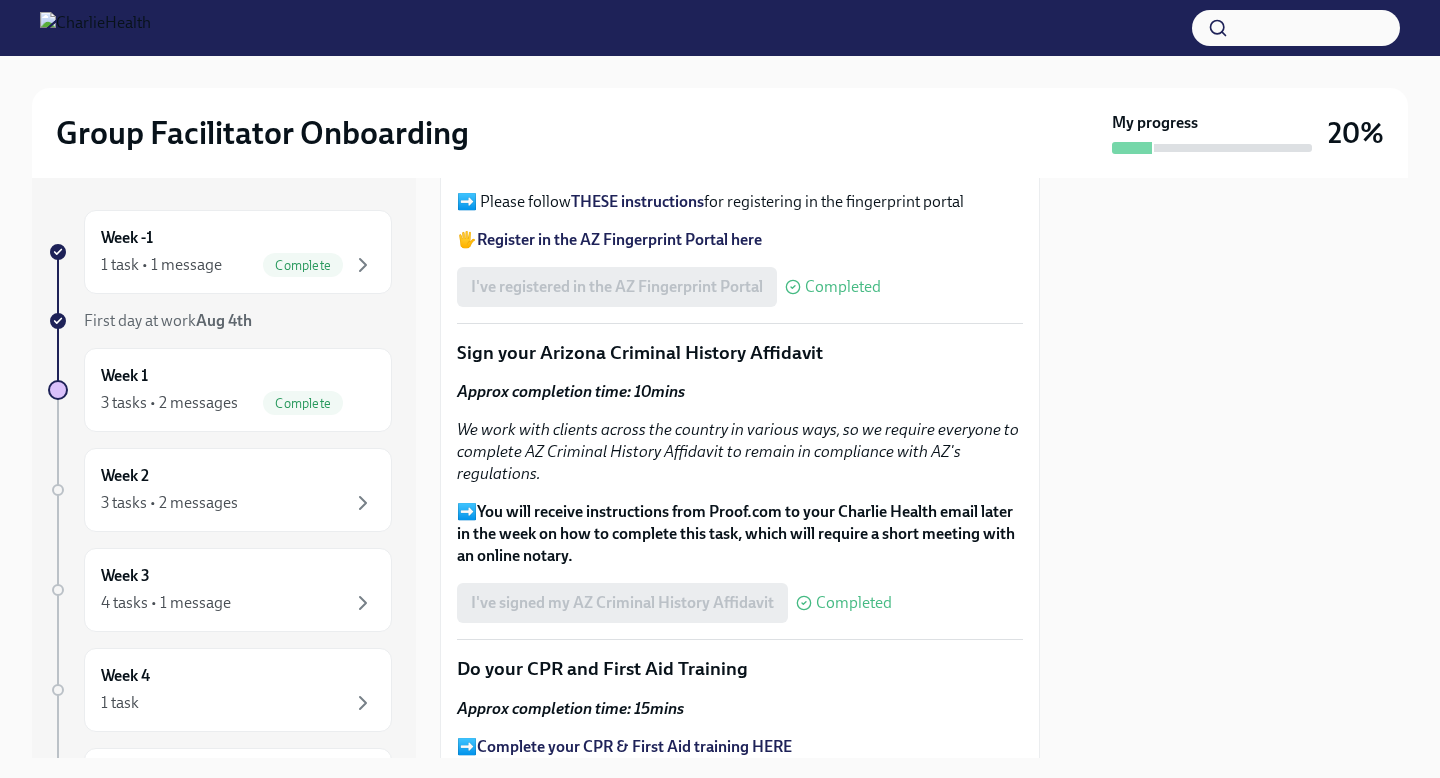 click on "➡️  You will receive instructions from Proof.com to your Charlie Health email later in the week on how to complete this task, which will require a short meeting with an online notary." at bounding box center (740, 534) 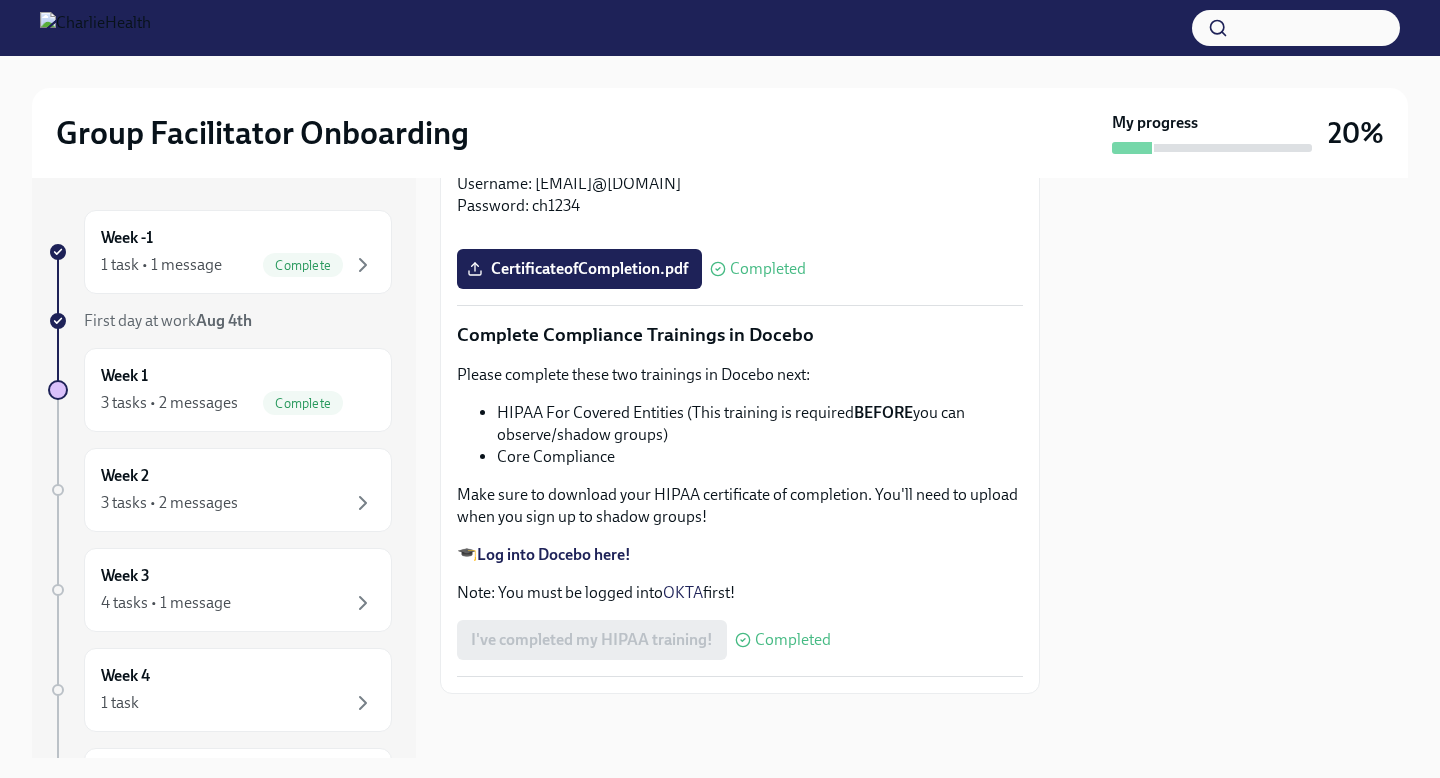 scroll, scrollTop: 4677, scrollLeft: 0, axis: vertical 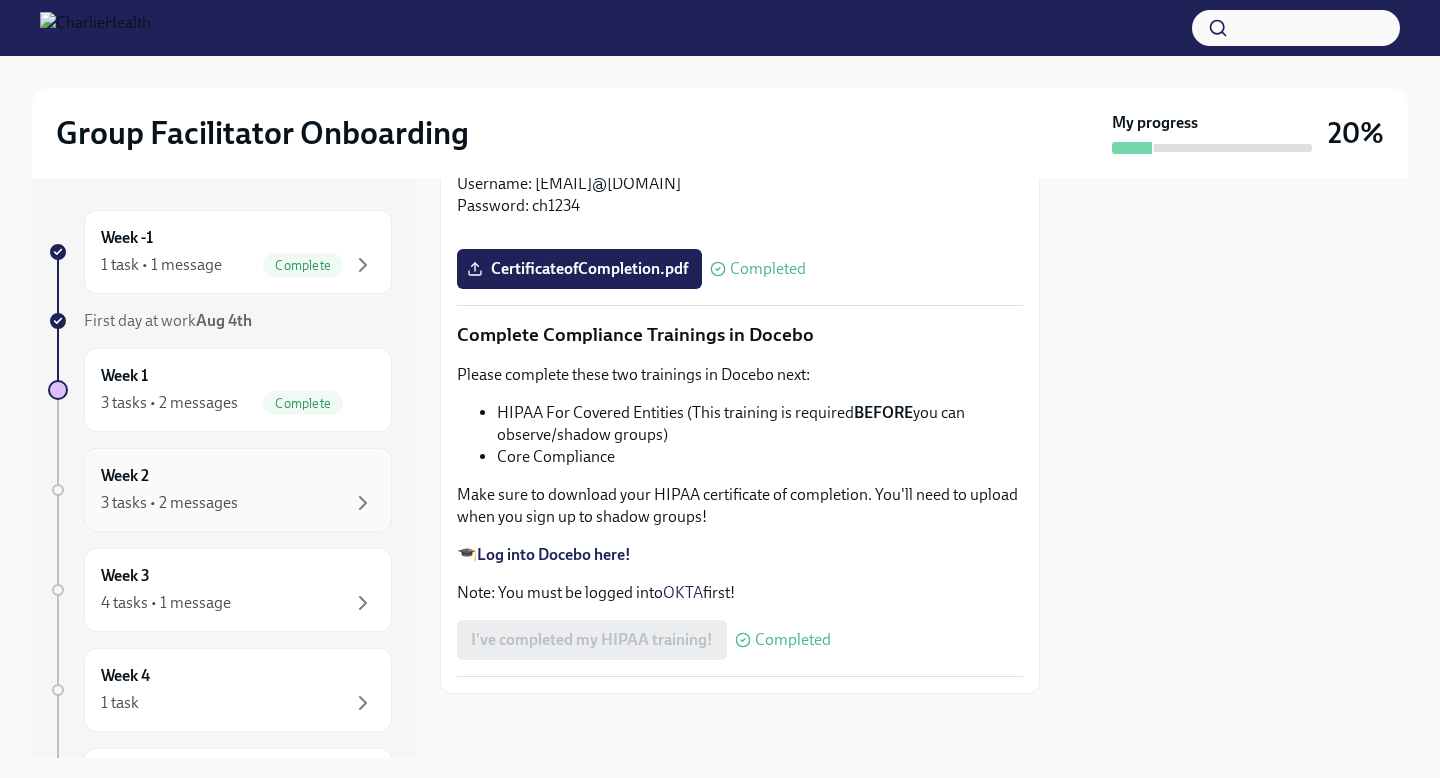 click on "Week 2 3 tasks • 2 messages" at bounding box center (238, 490) 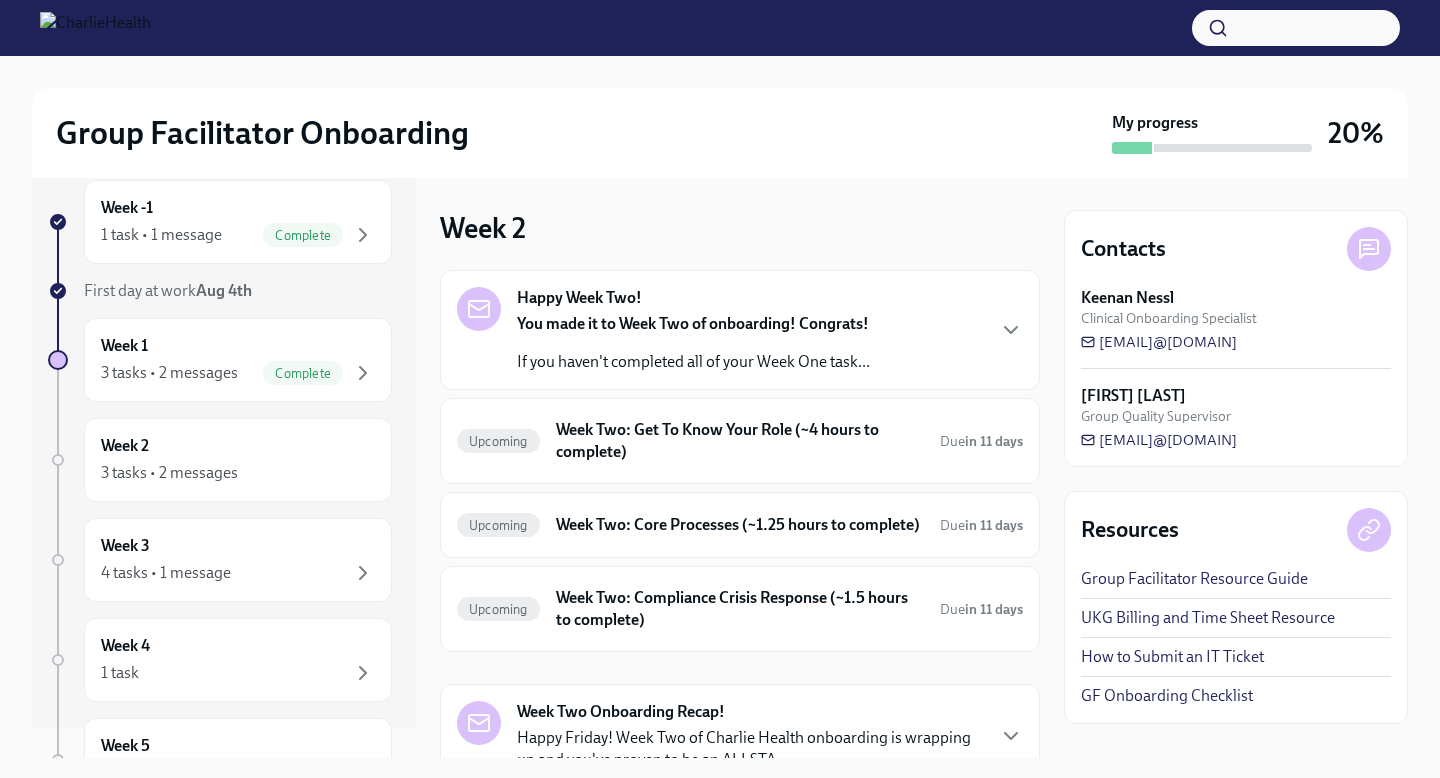 scroll, scrollTop: 0, scrollLeft: 0, axis: both 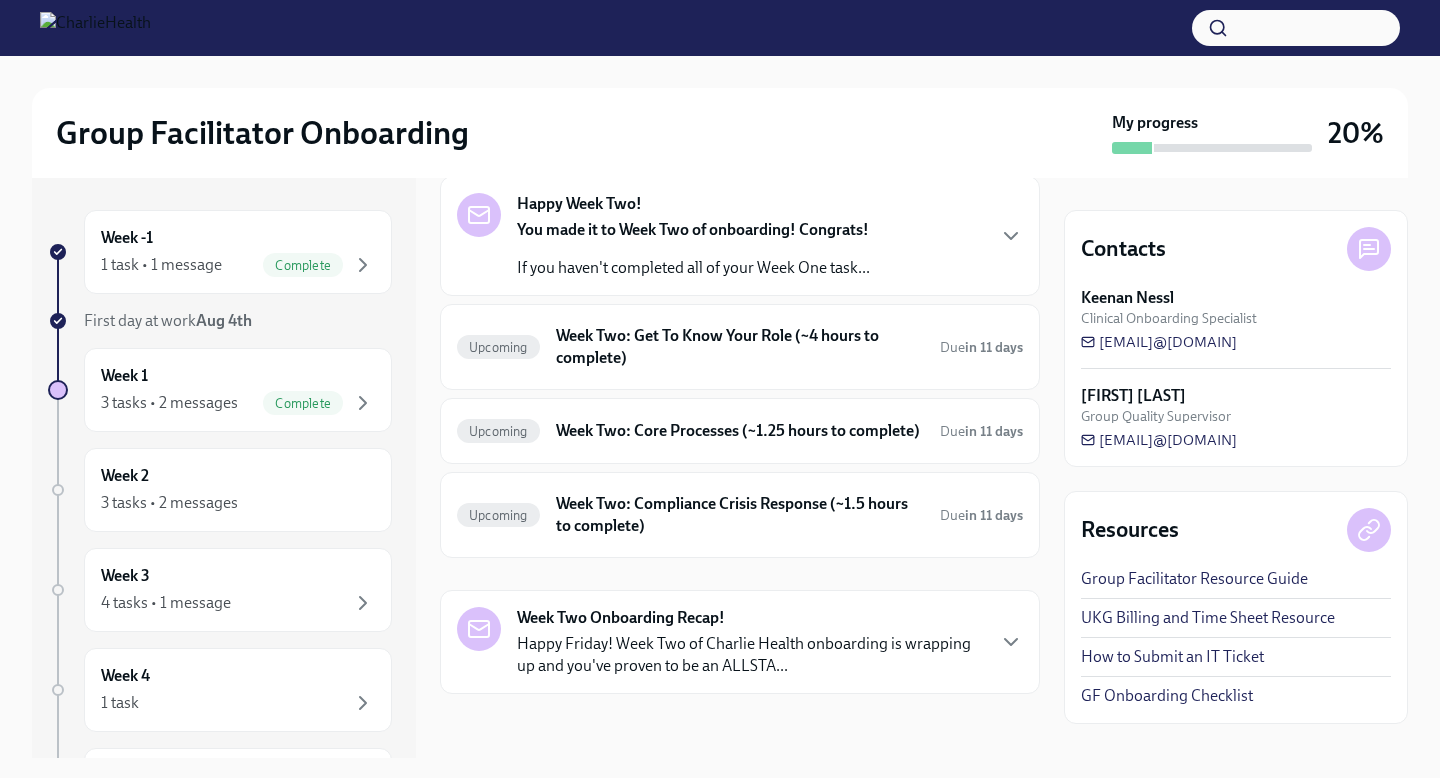 click on "You made it to Week Two of onboarding! Congrats!
If you haven't completed all of your Week One task..." at bounding box center [693, 249] 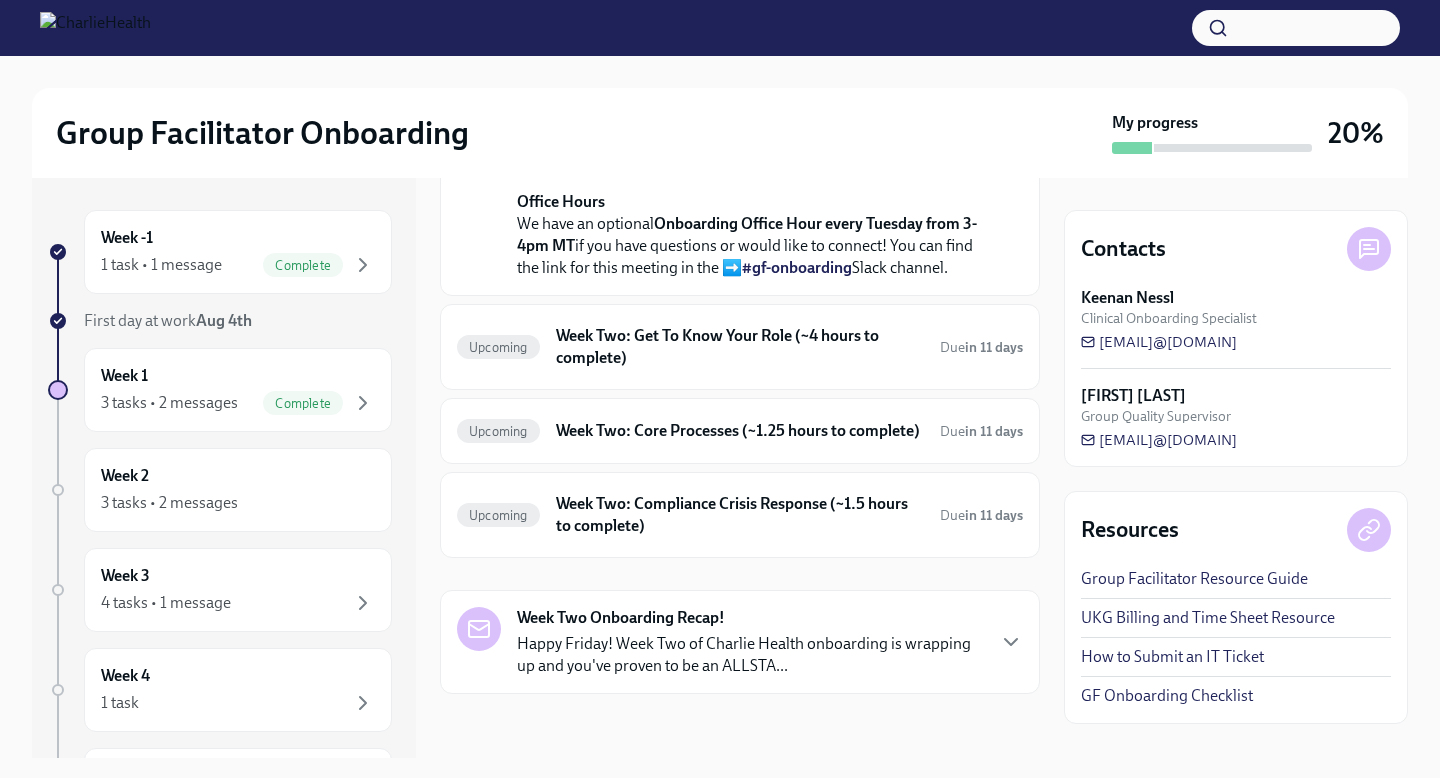 scroll, scrollTop: 757, scrollLeft: 0, axis: vertical 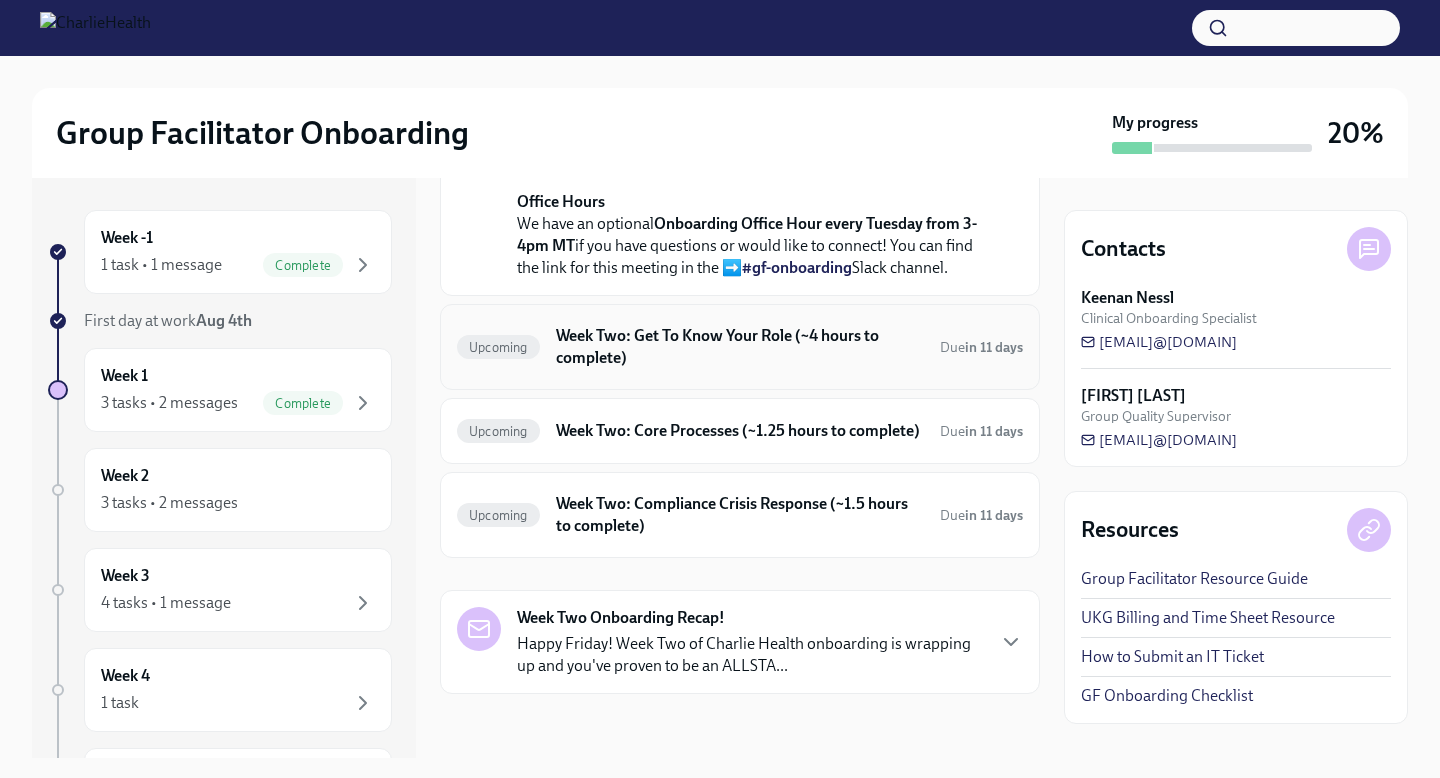 click on "Week Two: Get To Know Your Role (~4 hours to complete)" at bounding box center (740, 347) 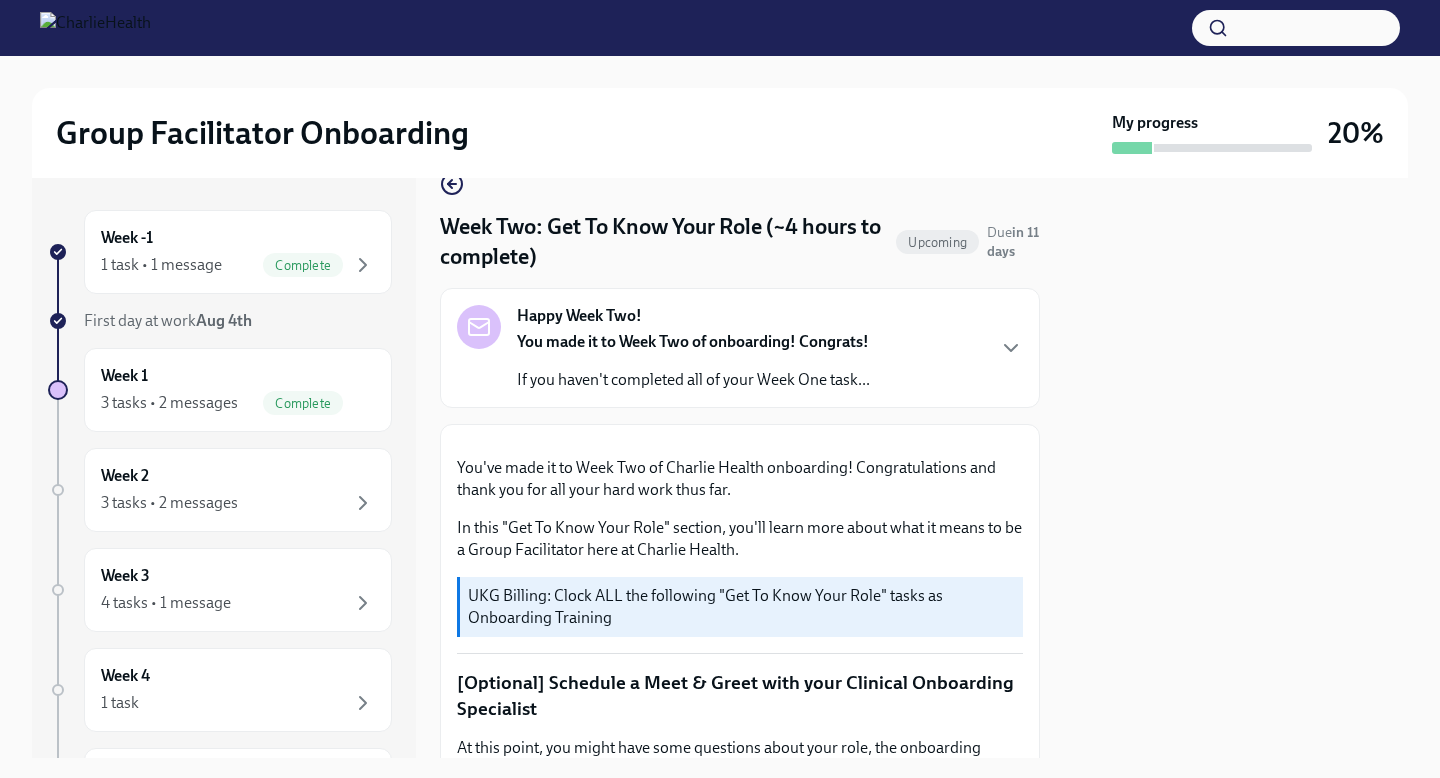 scroll, scrollTop: 0, scrollLeft: 0, axis: both 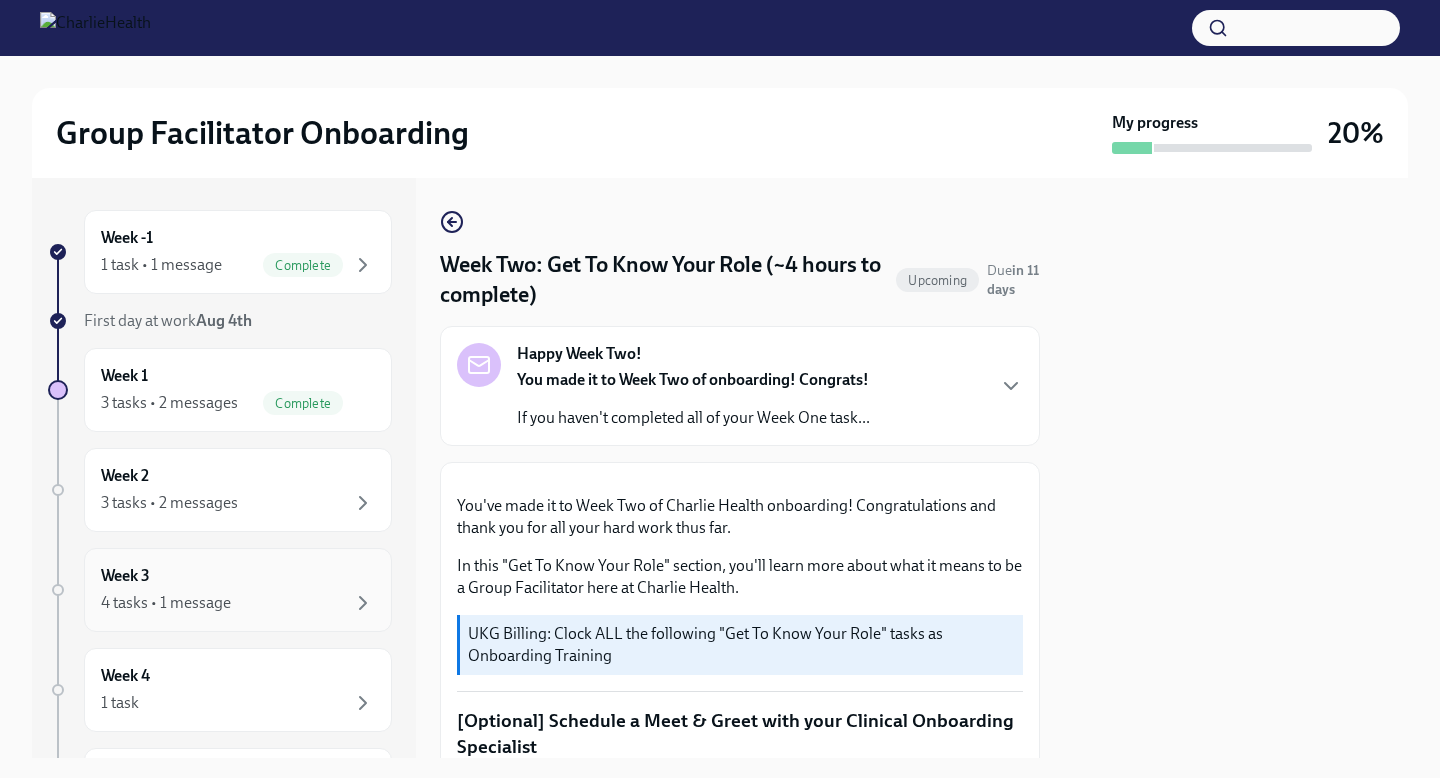 click on "4 tasks • 1 message" at bounding box center (238, 603) 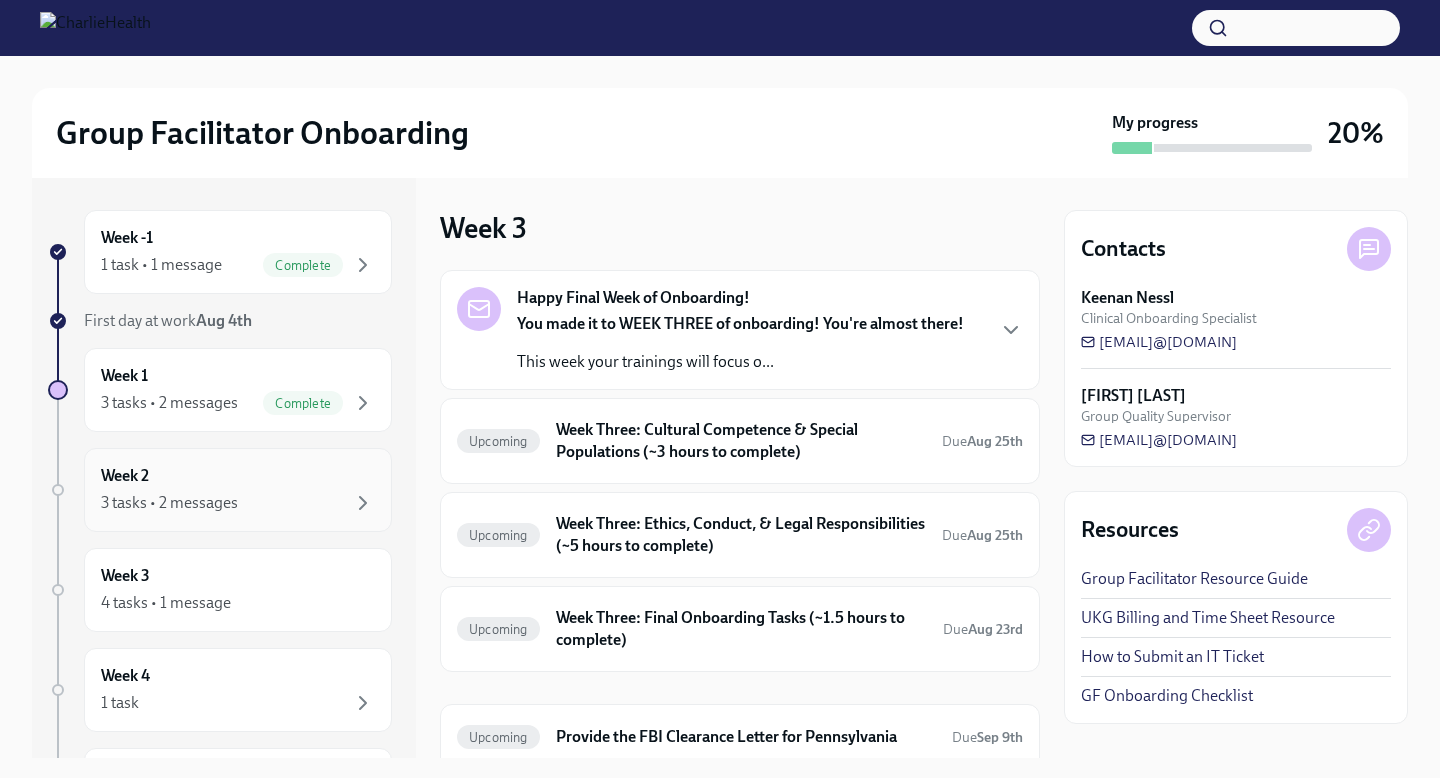 click on "3 tasks • 2 messages" at bounding box center (238, 503) 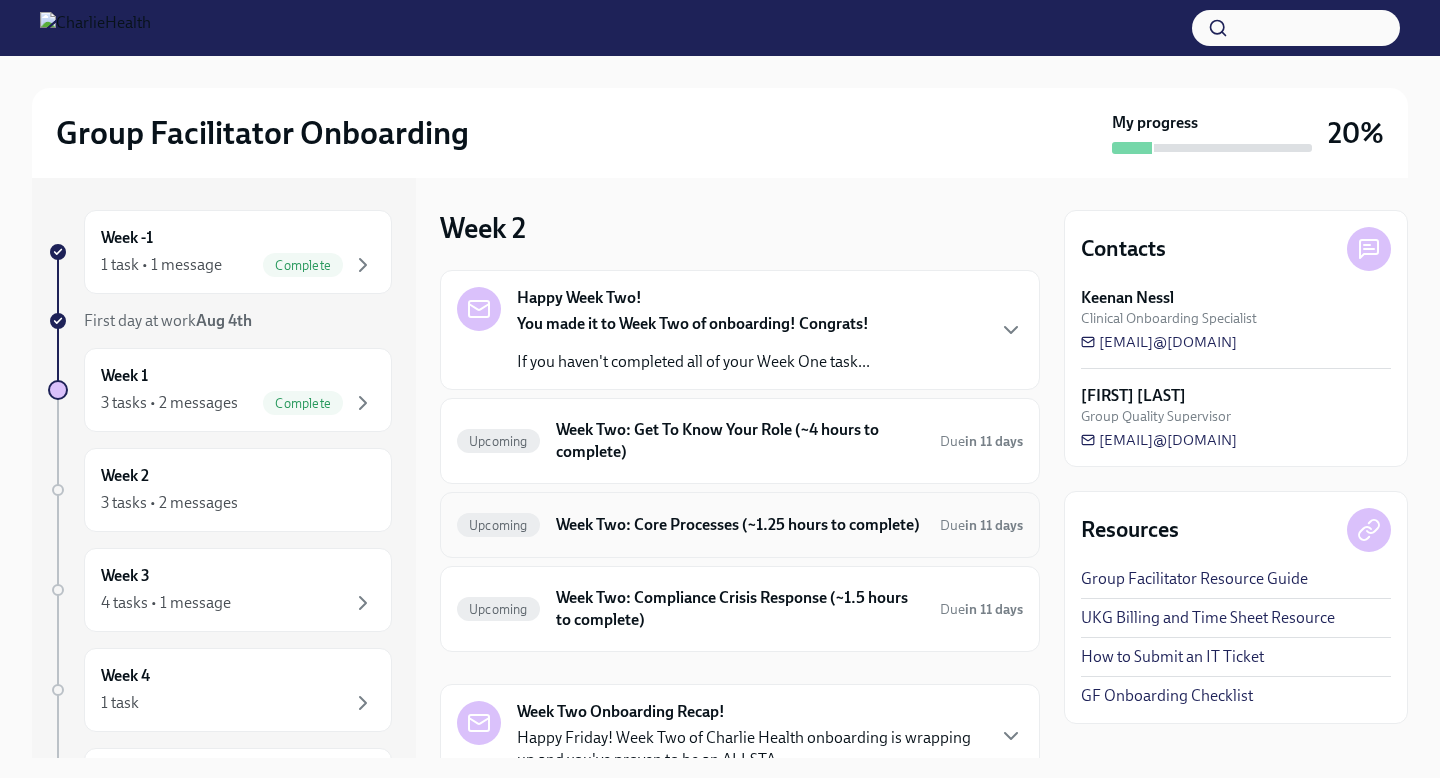 scroll, scrollTop: 70, scrollLeft: 0, axis: vertical 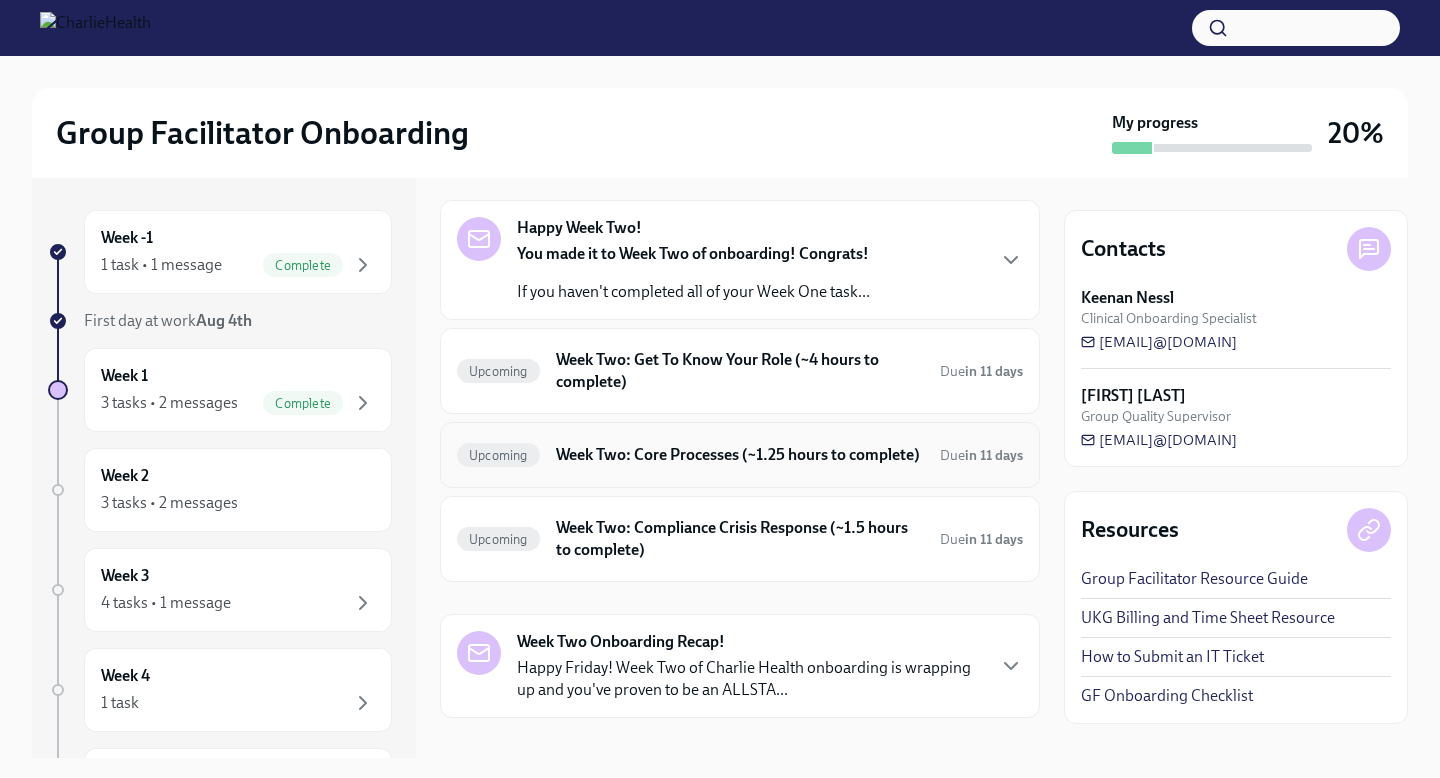 click on "Week Two: Core Processes (~1.25 hours to complete)" at bounding box center (740, 455) 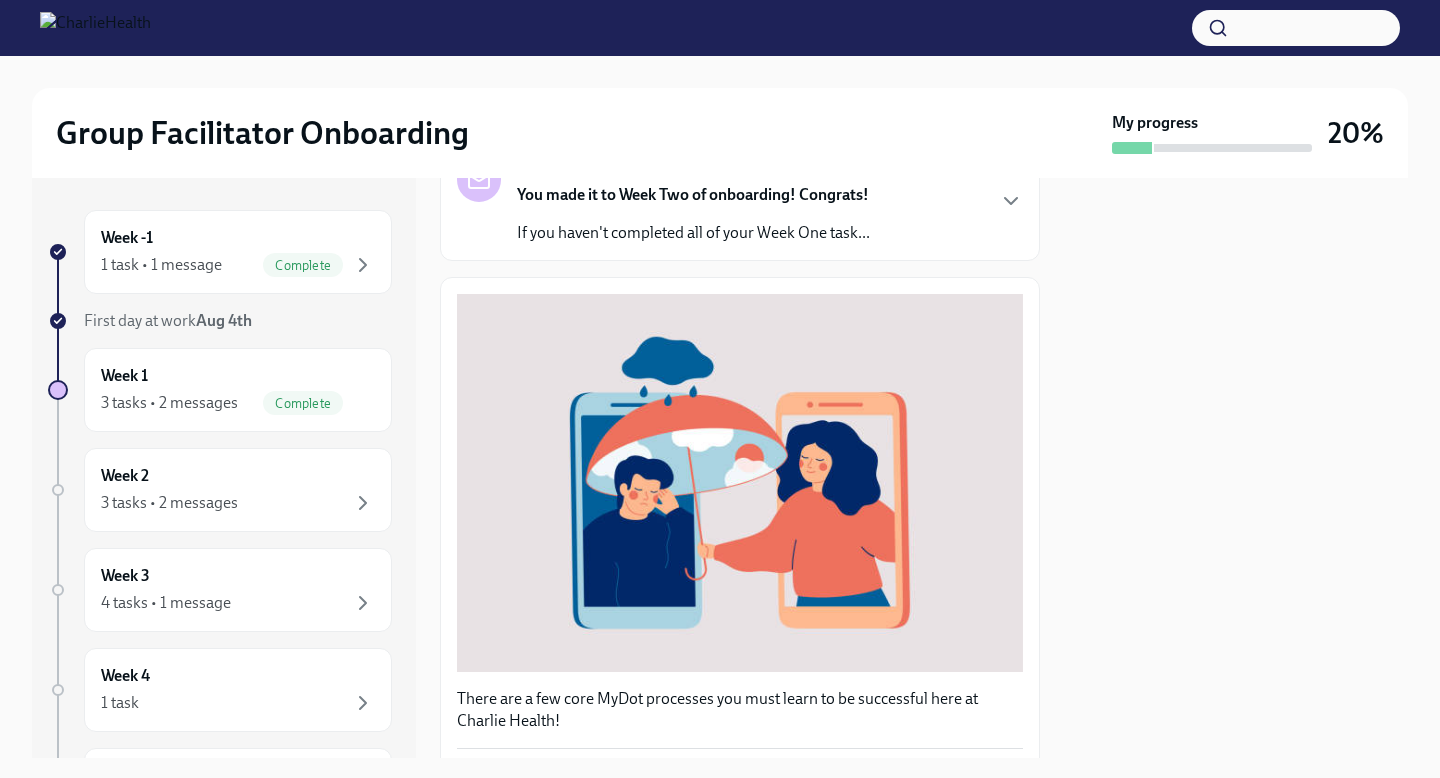 scroll, scrollTop: 0, scrollLeft: 0, axis: both 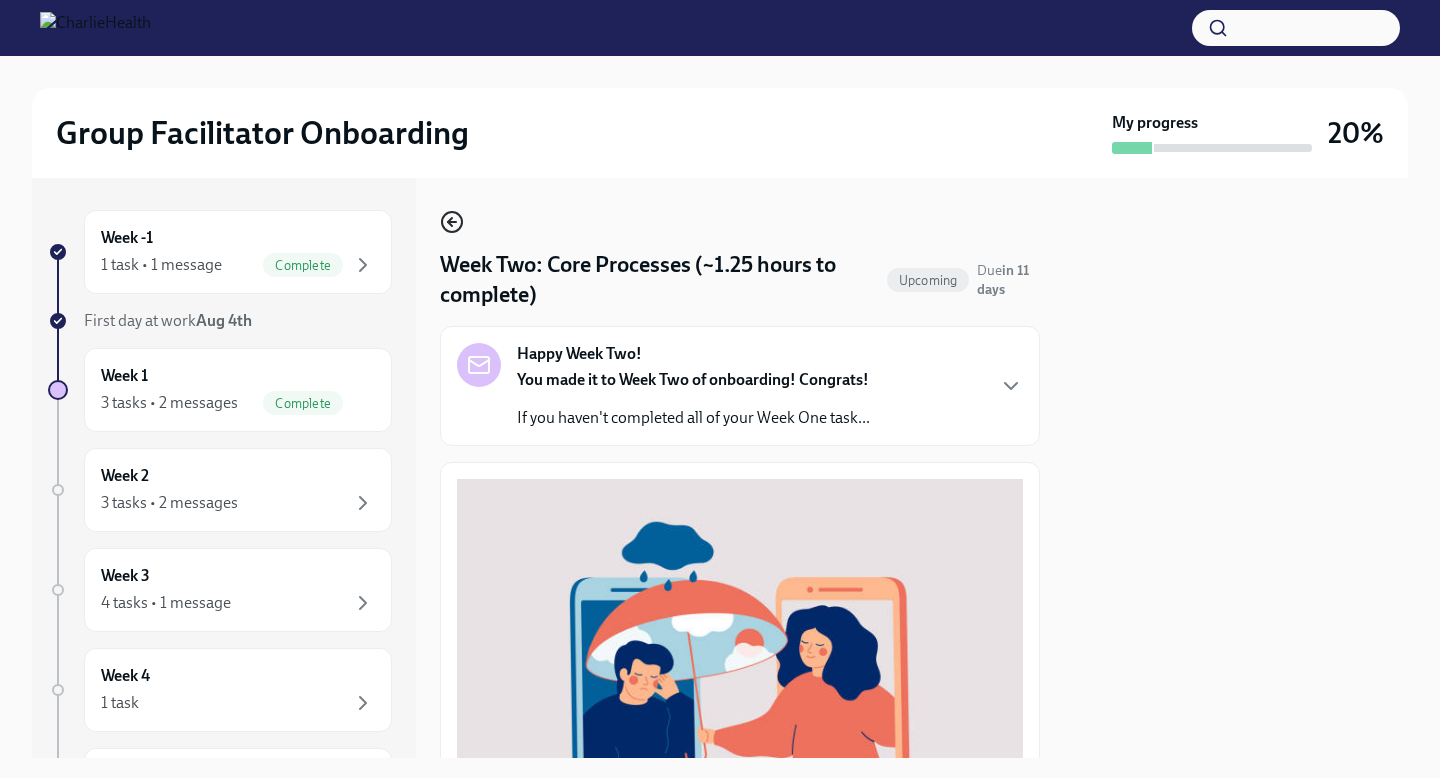 click 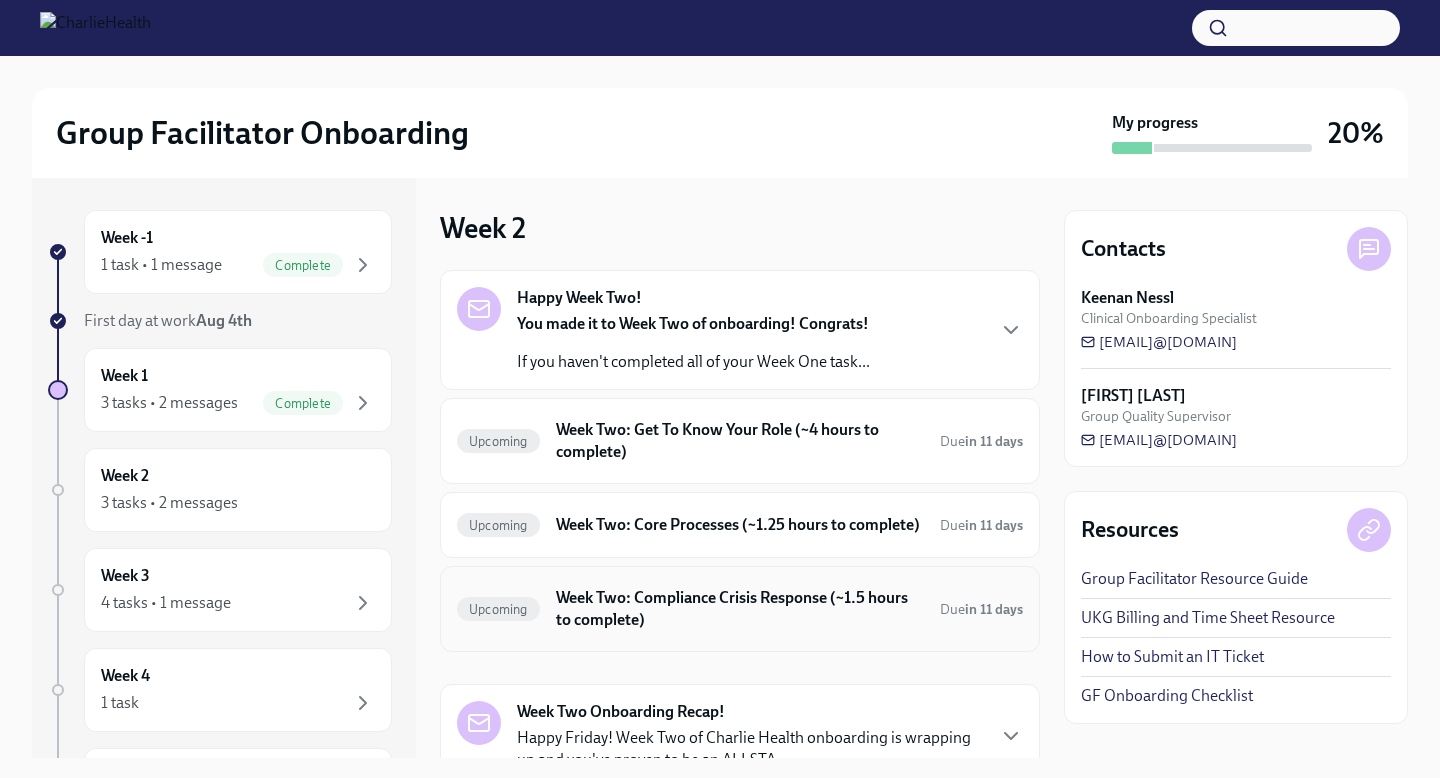 click on "Week Two: Compliance Crisis Response (~1.5 hours to complete)" at bounding box center [740, 609] 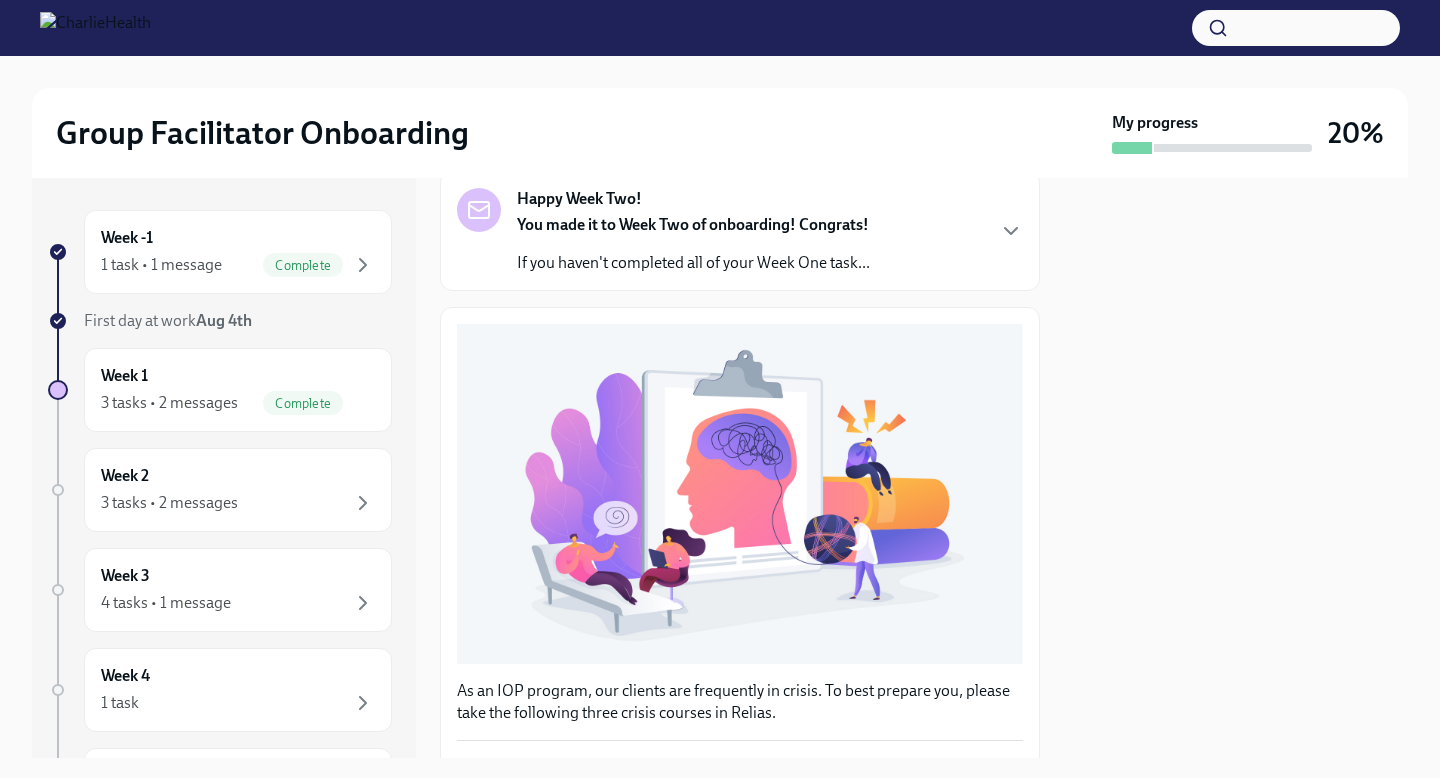 scroll, scrollTop: 3, scrollLeft: 0, axis: vertical 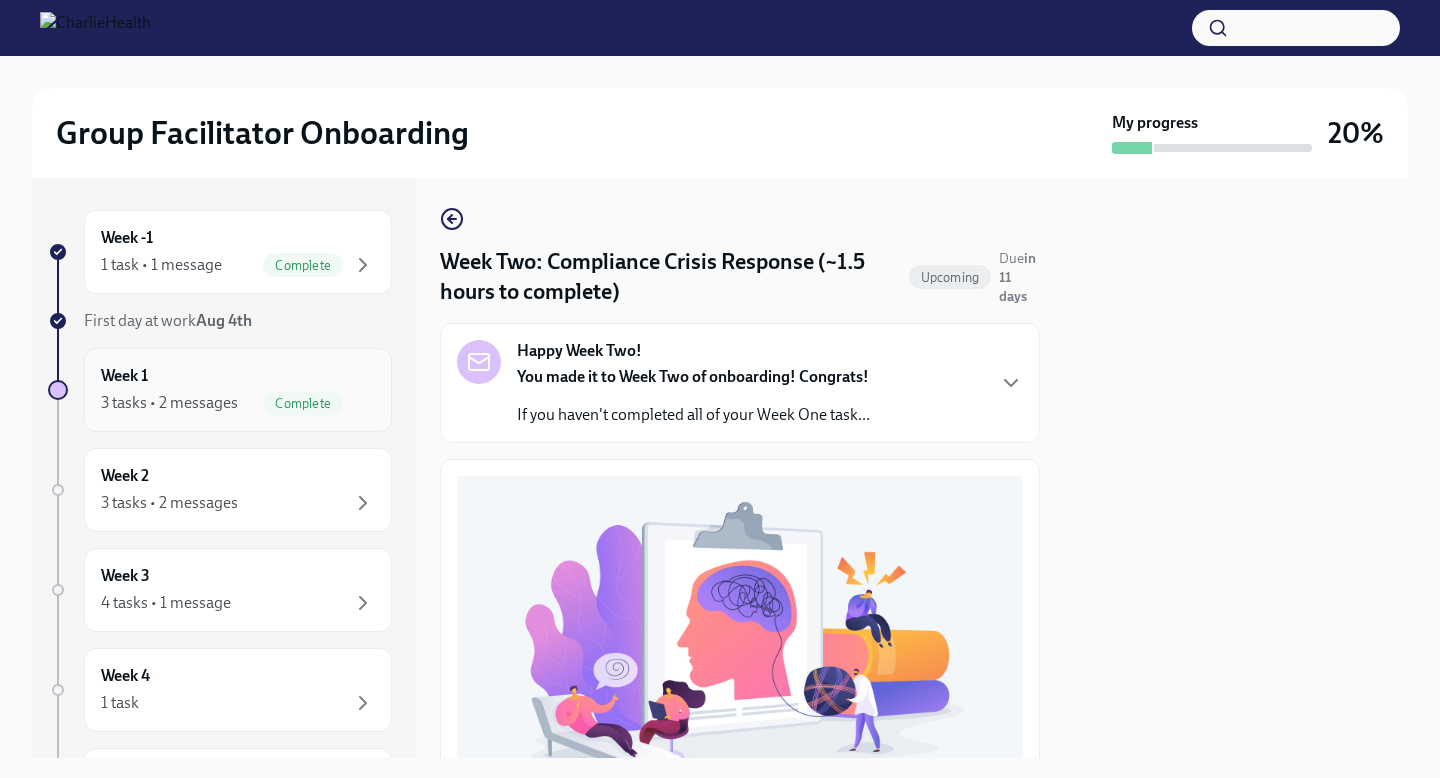 click on "3 tasks • 2 messages" at bounding box center [169, 403] 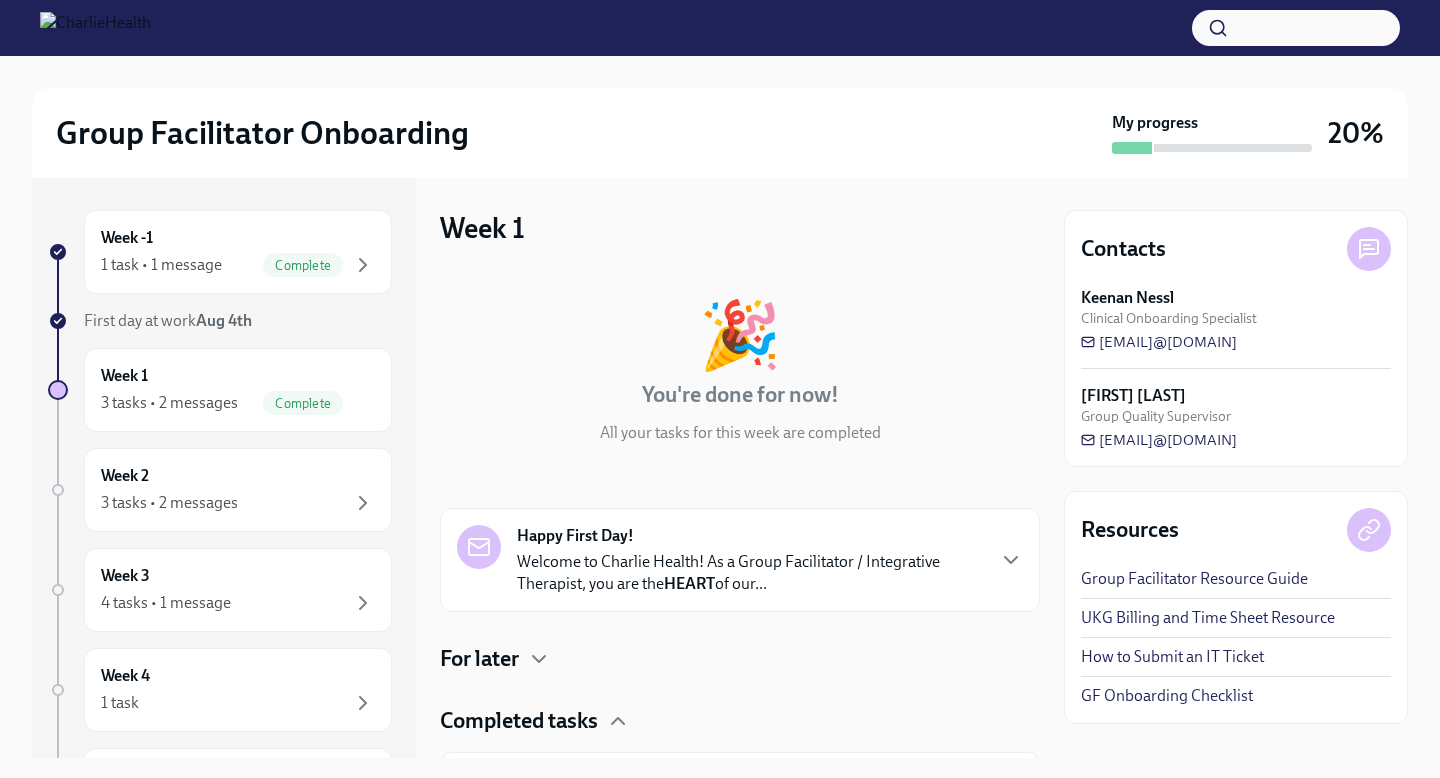 scroll, scrollTop: 328, scrollLeft: 0, axis: vertical 